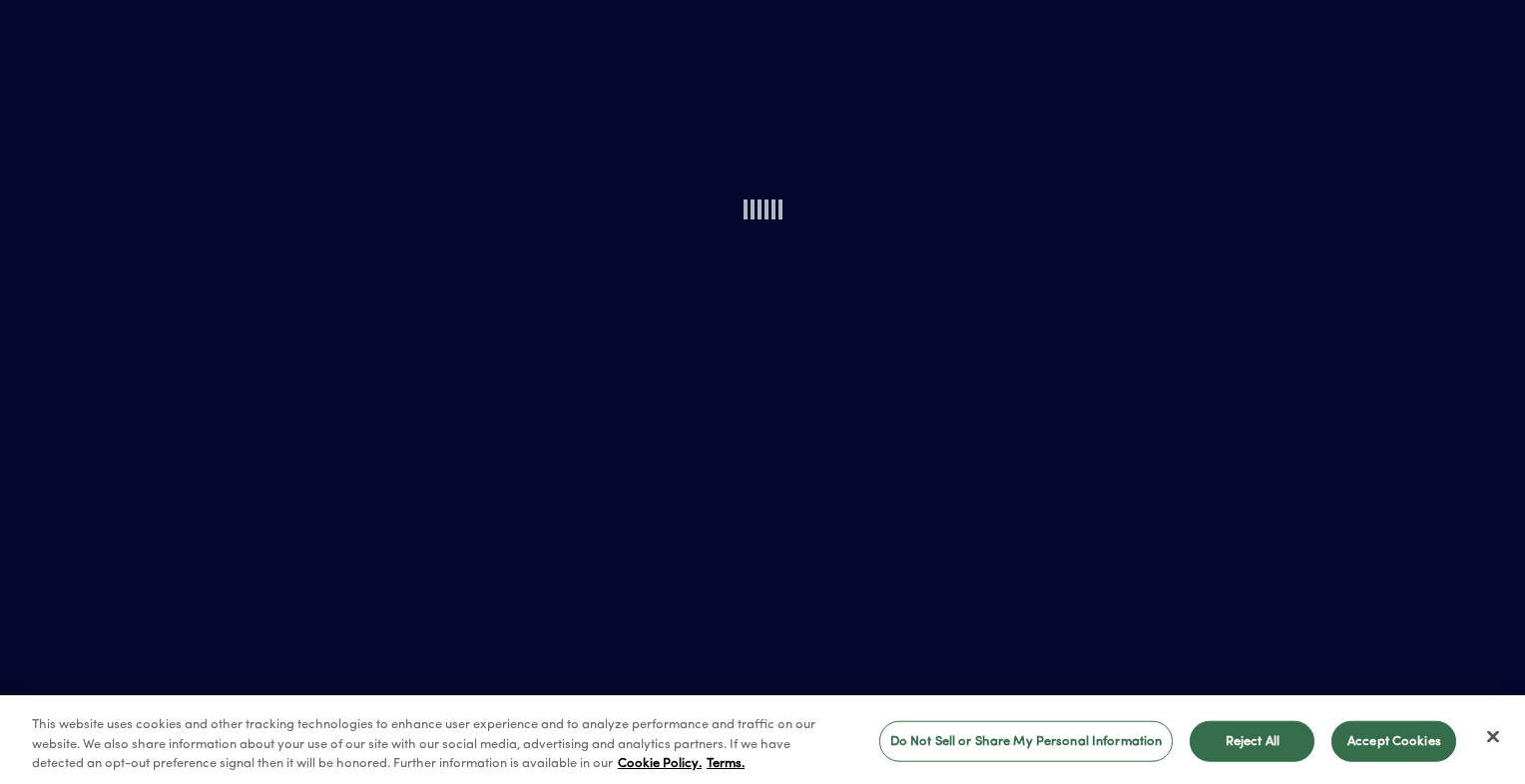 scroll, scrollTop: 0, scrollLeft: 0, axis: both 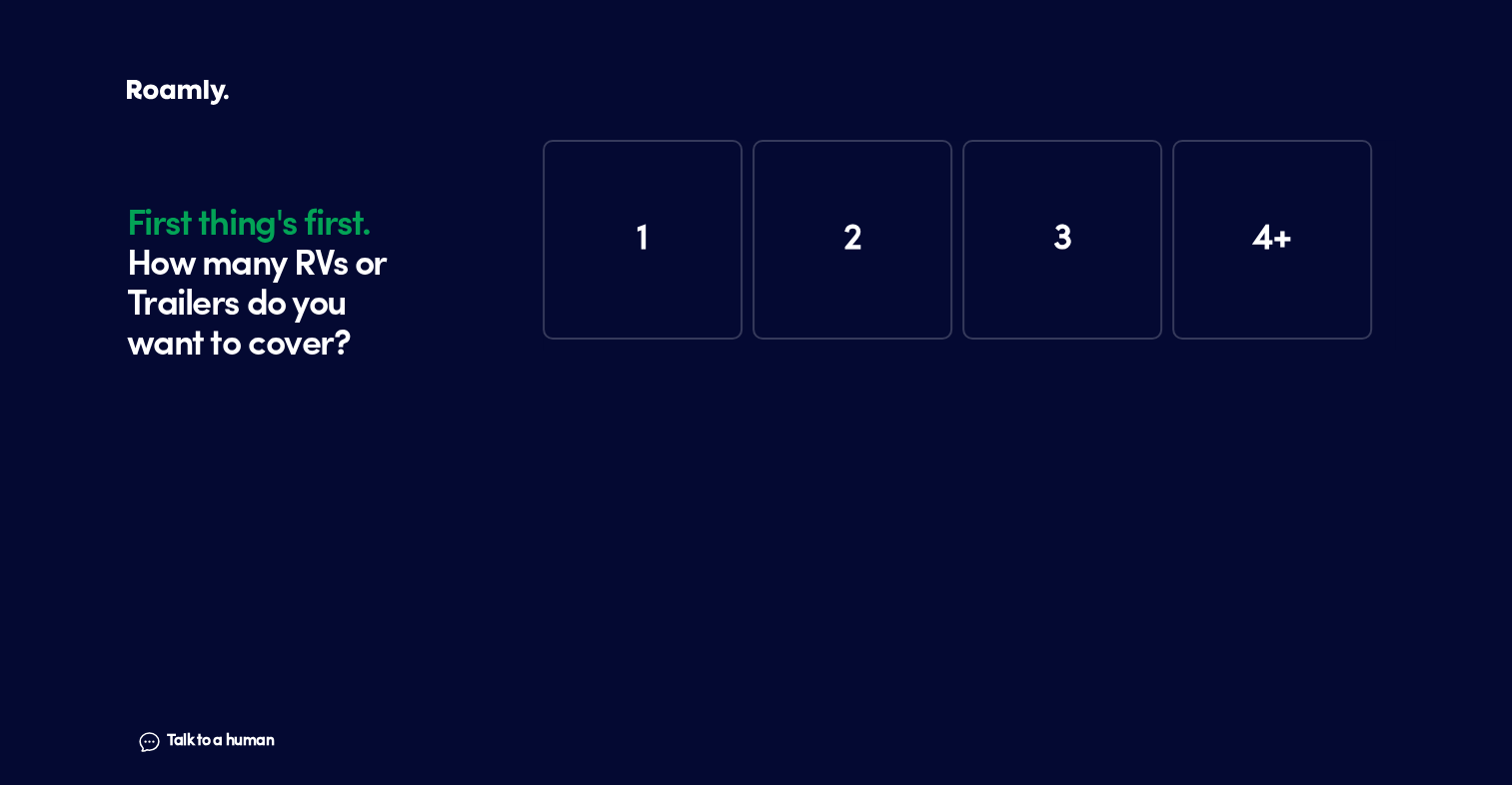 click on "1" at bounding box center [643, 240] 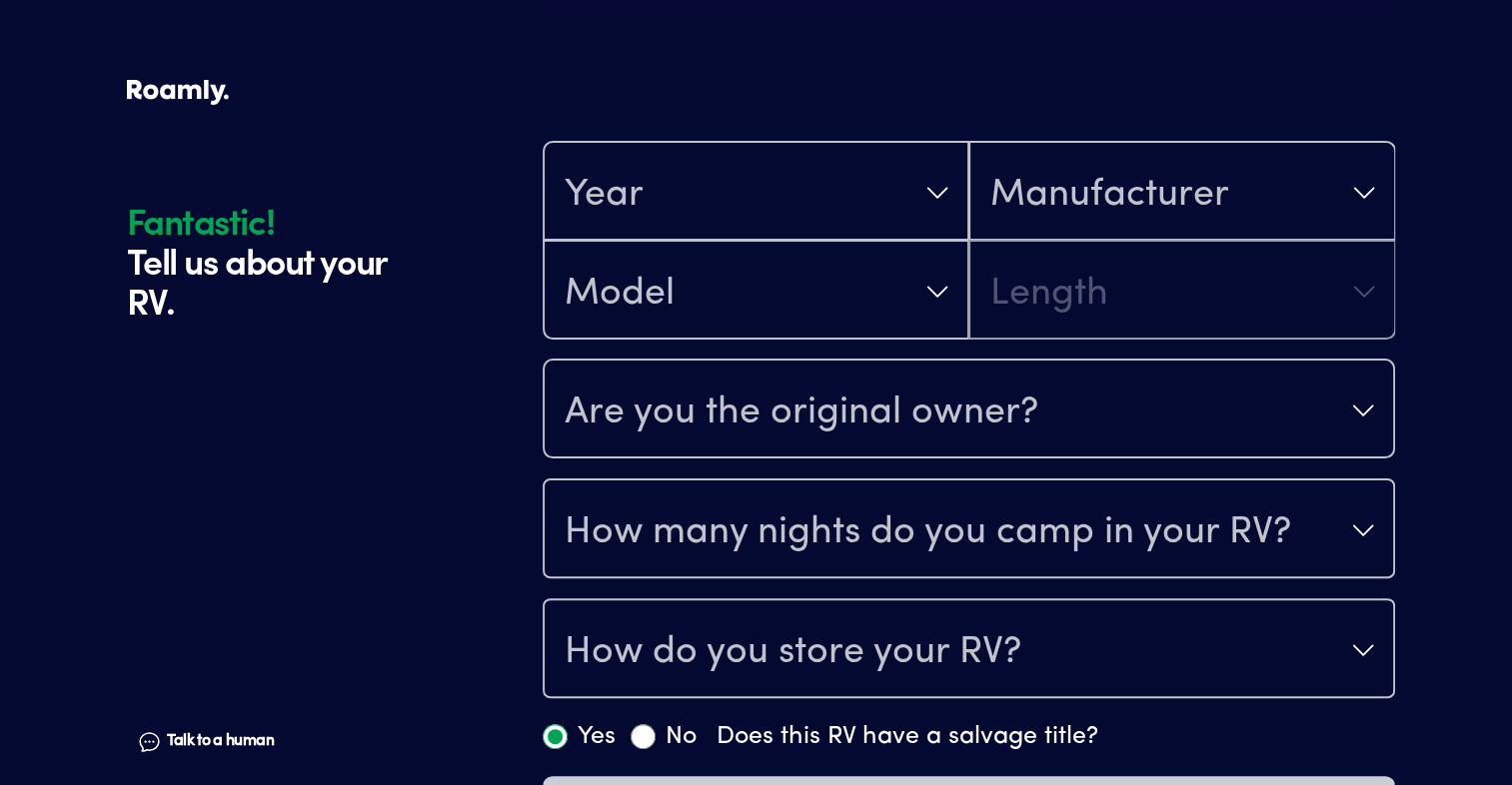 scroll, scrollTop: 390, scrollLeft: 0, axis: vertical 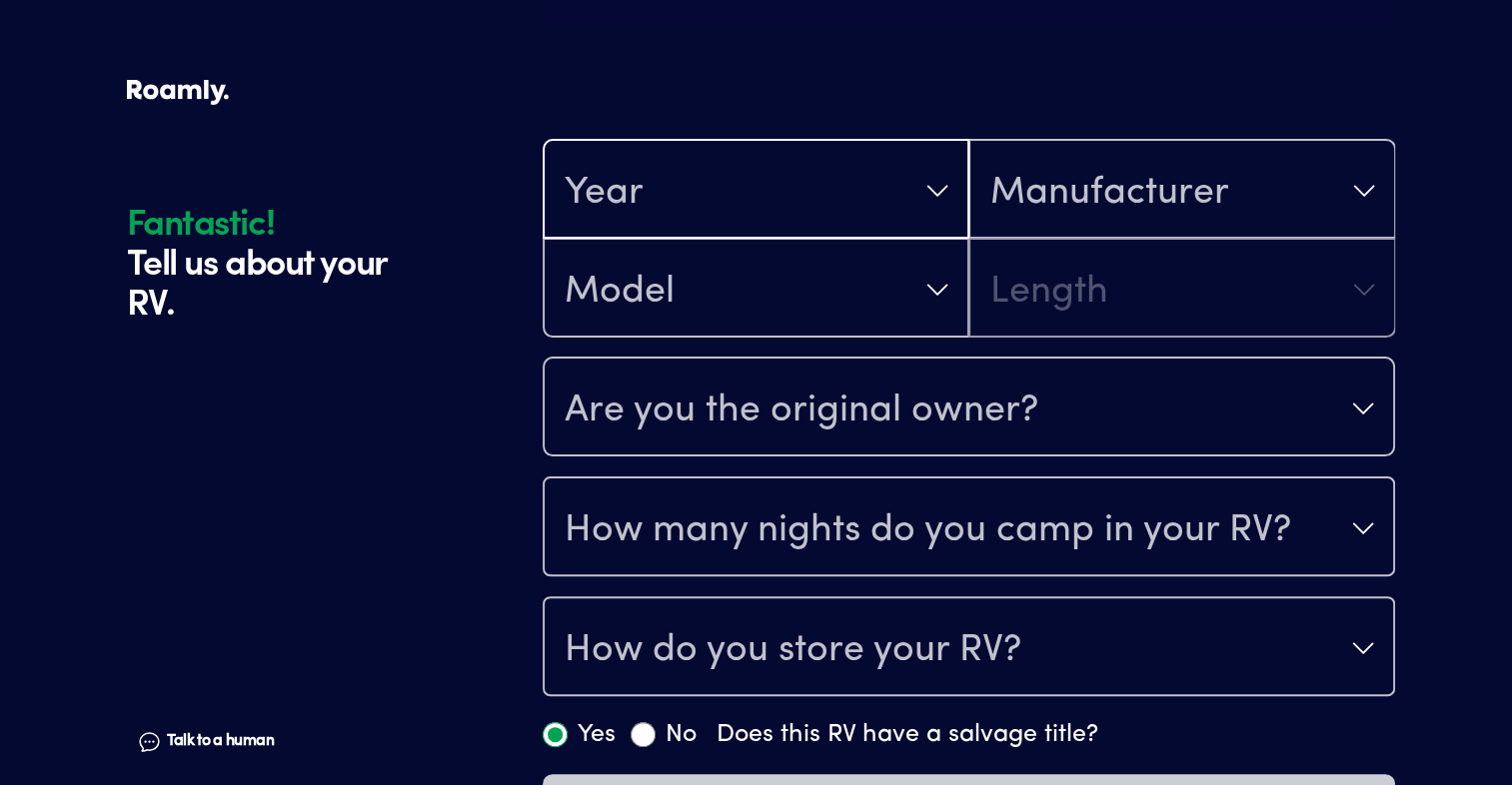click on "Year" at bounding box center (756, 191) 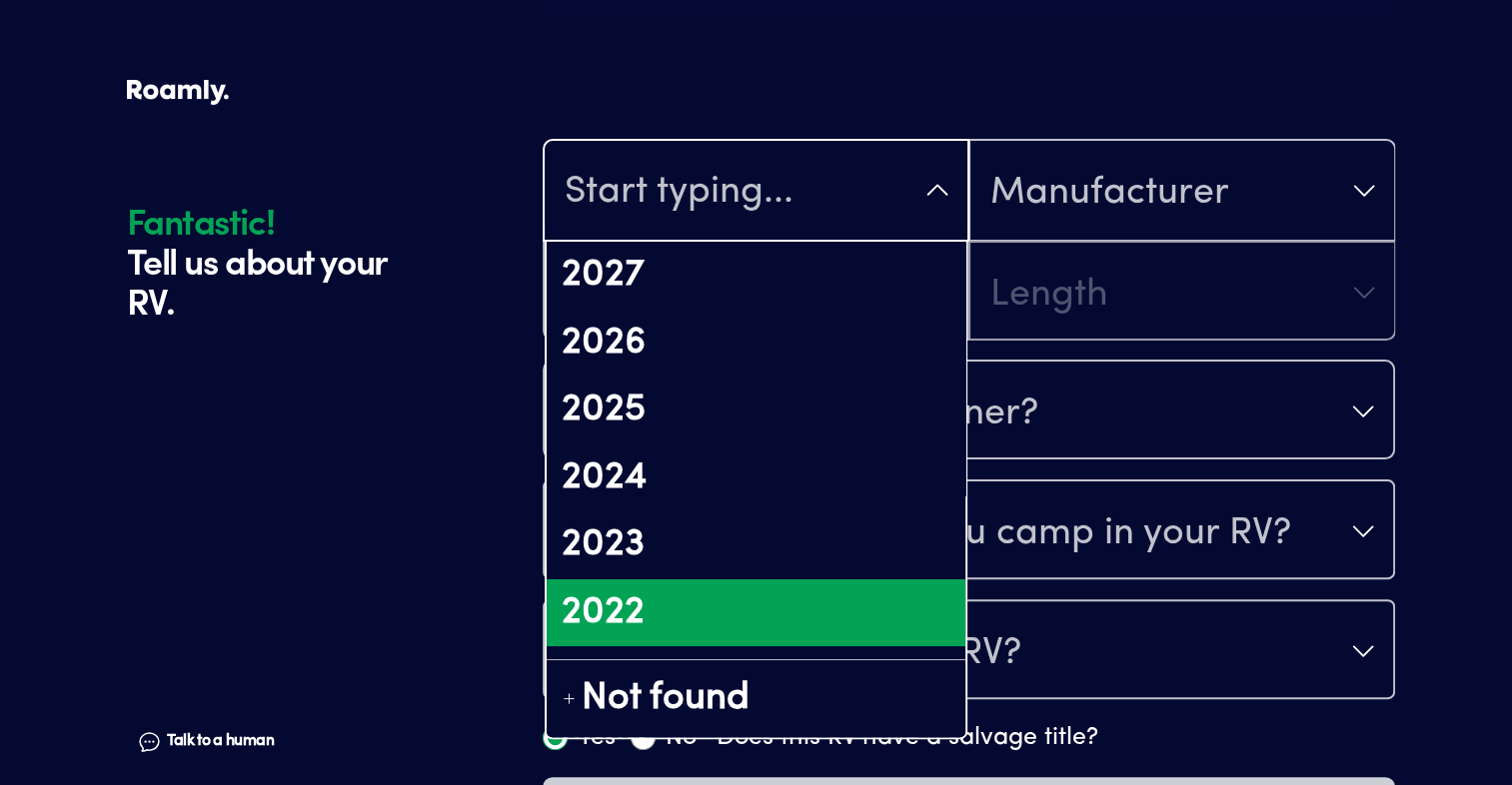 click on "2022" at bounding box center (756, 613) 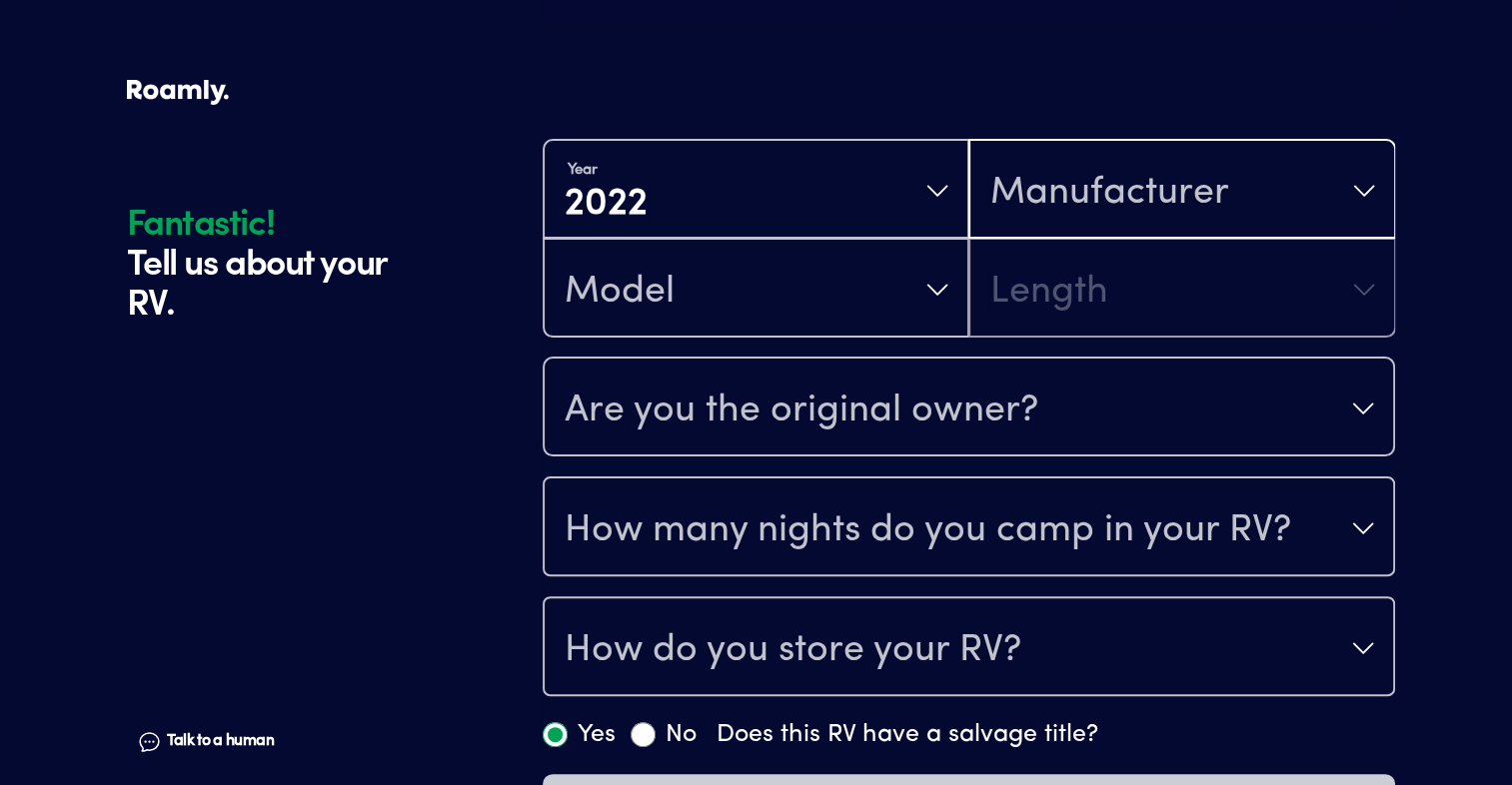 click on "Manufacturer" at bounding box center (1109, 193) 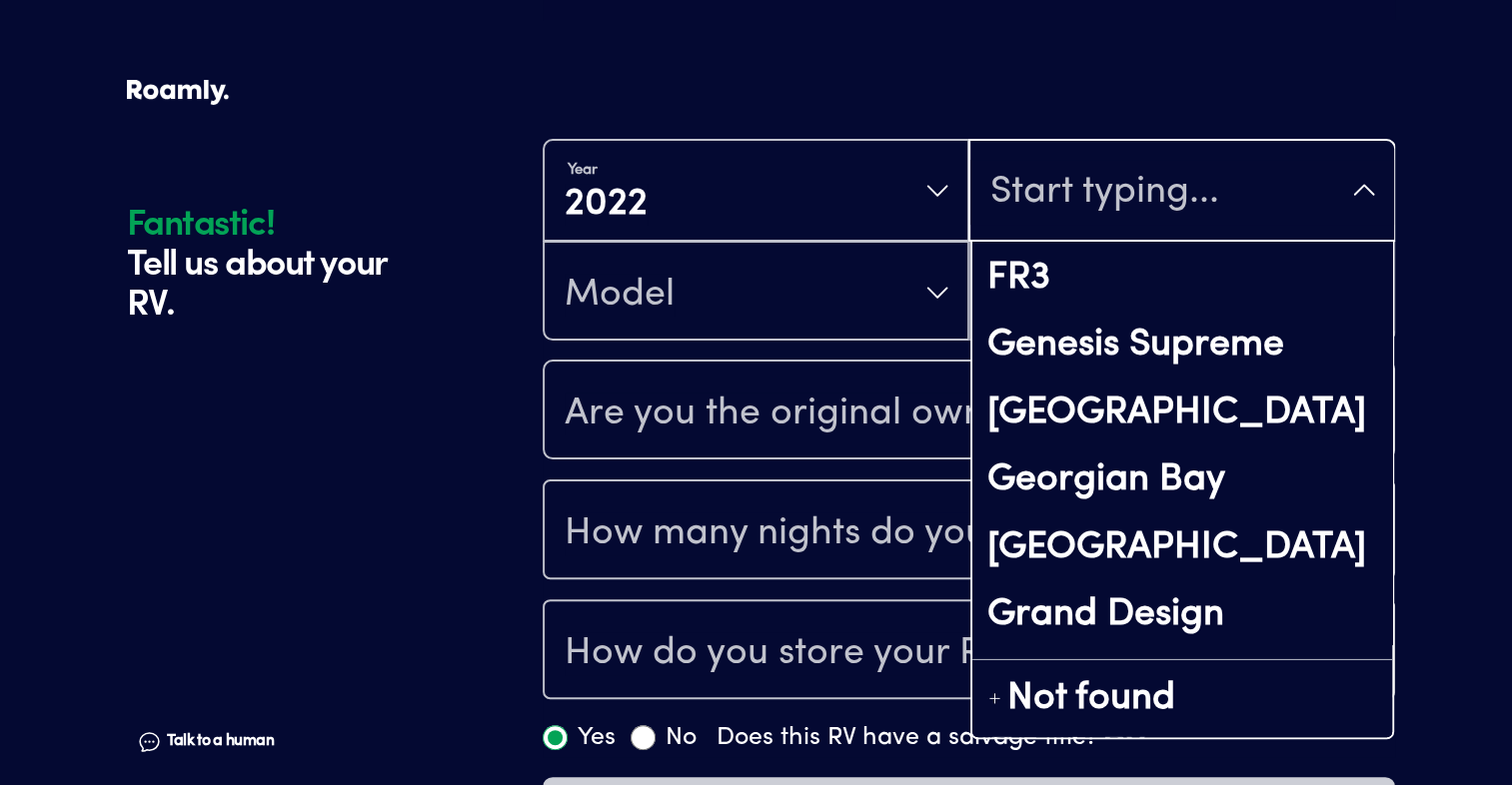scroll, scrollTop: 6292, scrollLeft: 0, axis: vertical 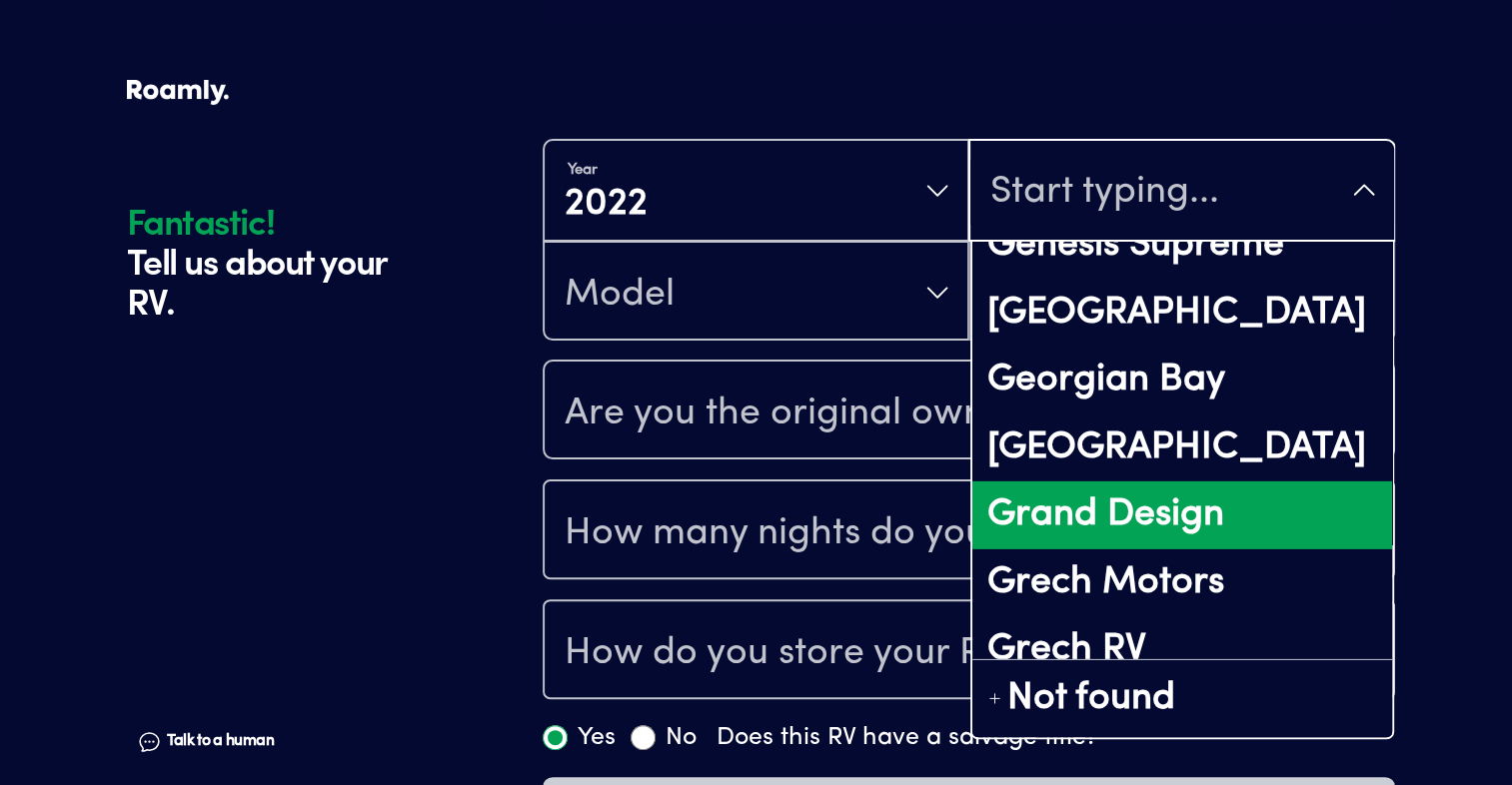 click on "Grand Design" at bounding box center (1181, 515) 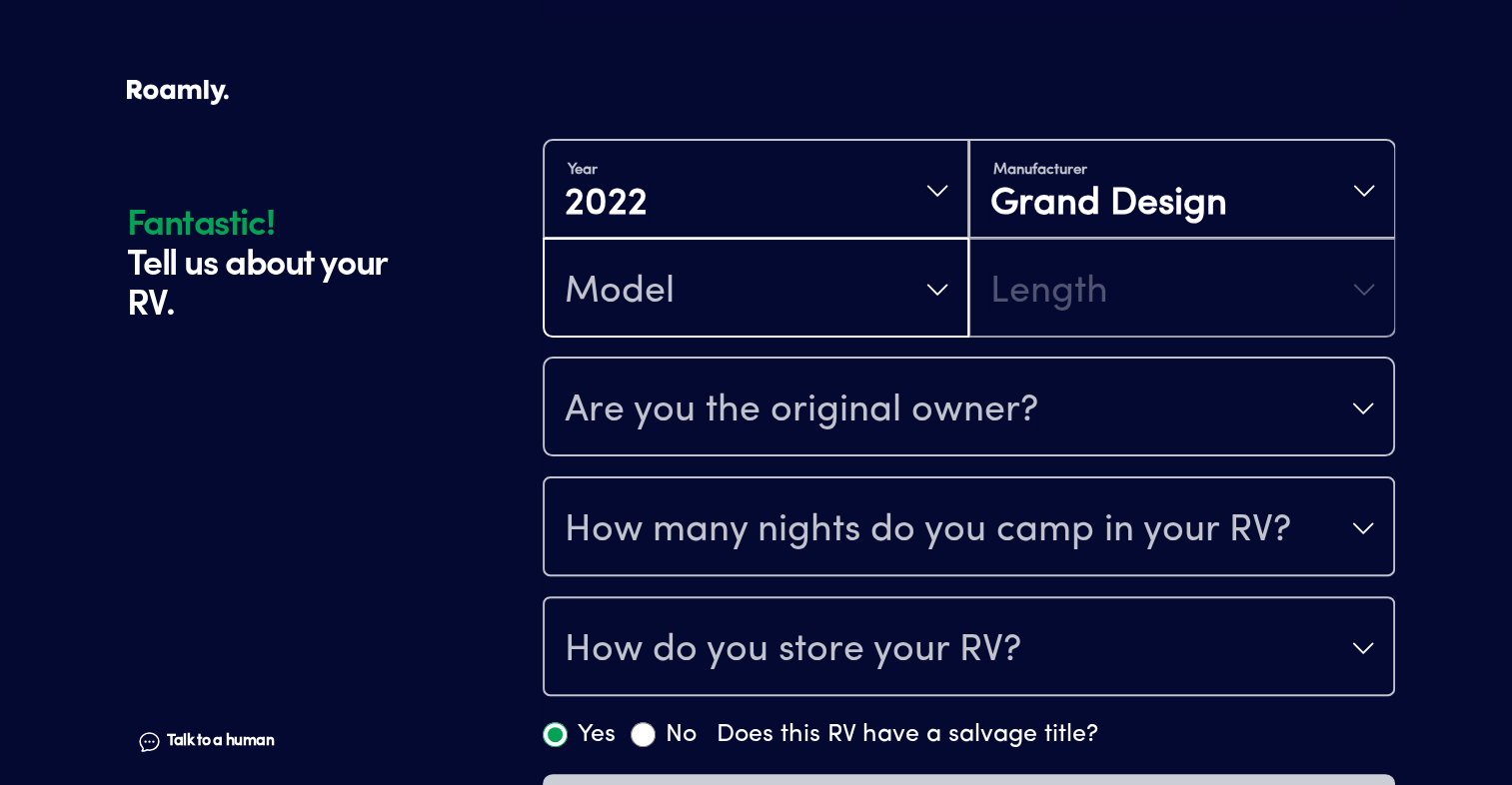 click on "Model" at bounding box center (756, 290) 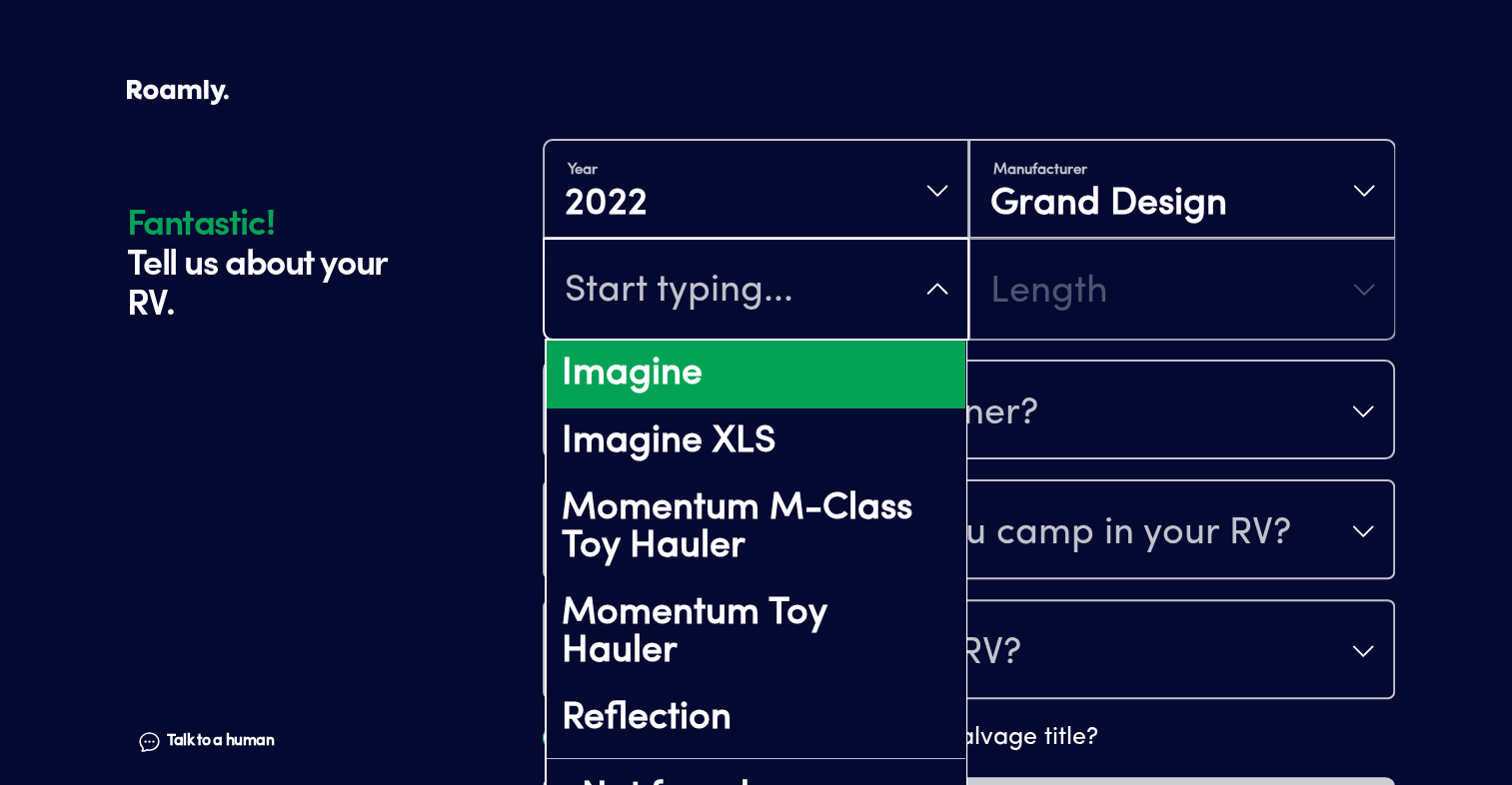 click on "Imagine" at bounding box center [756, 375] 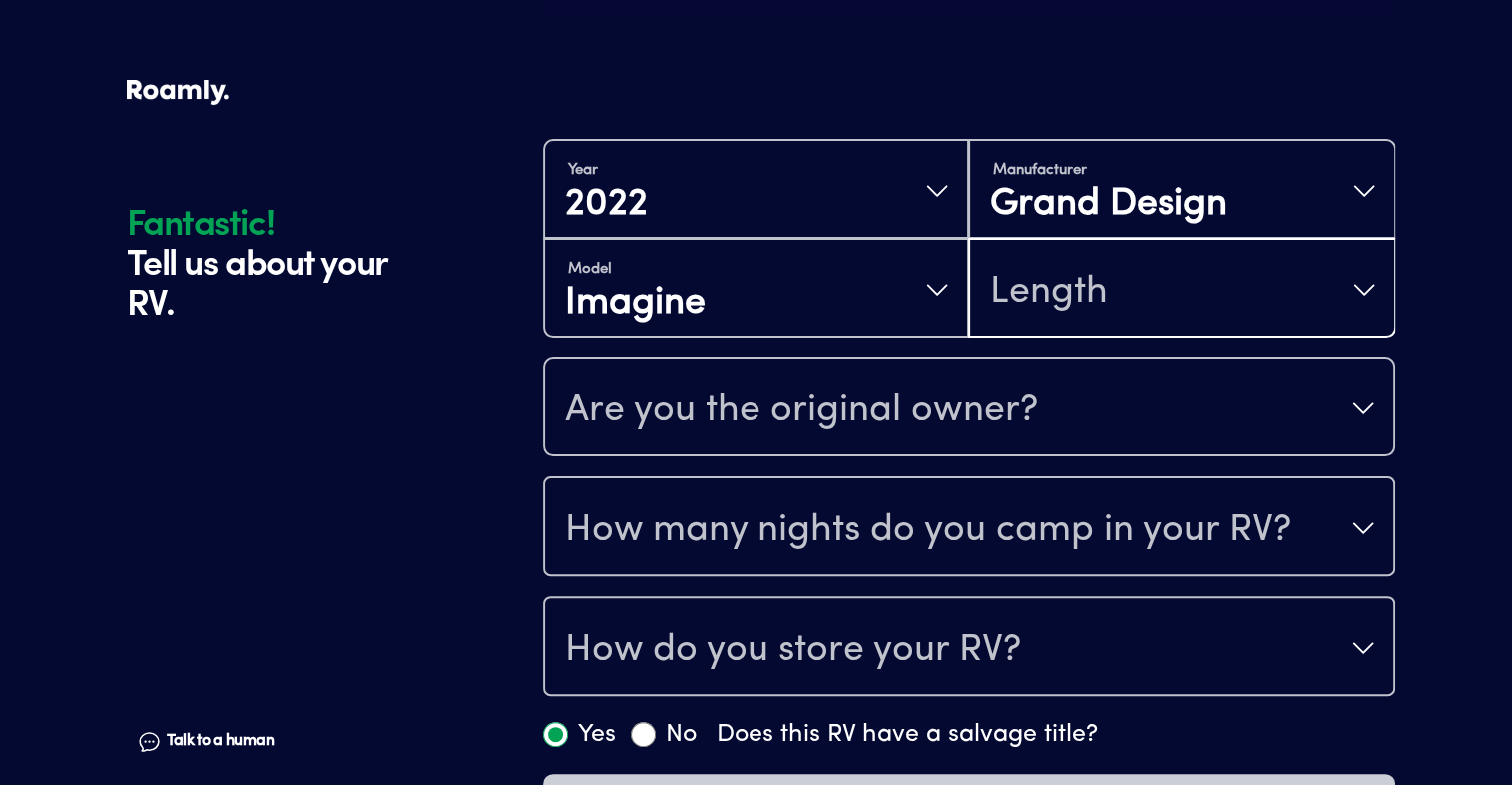 click on "Length" at bounding box center (1049, 292) 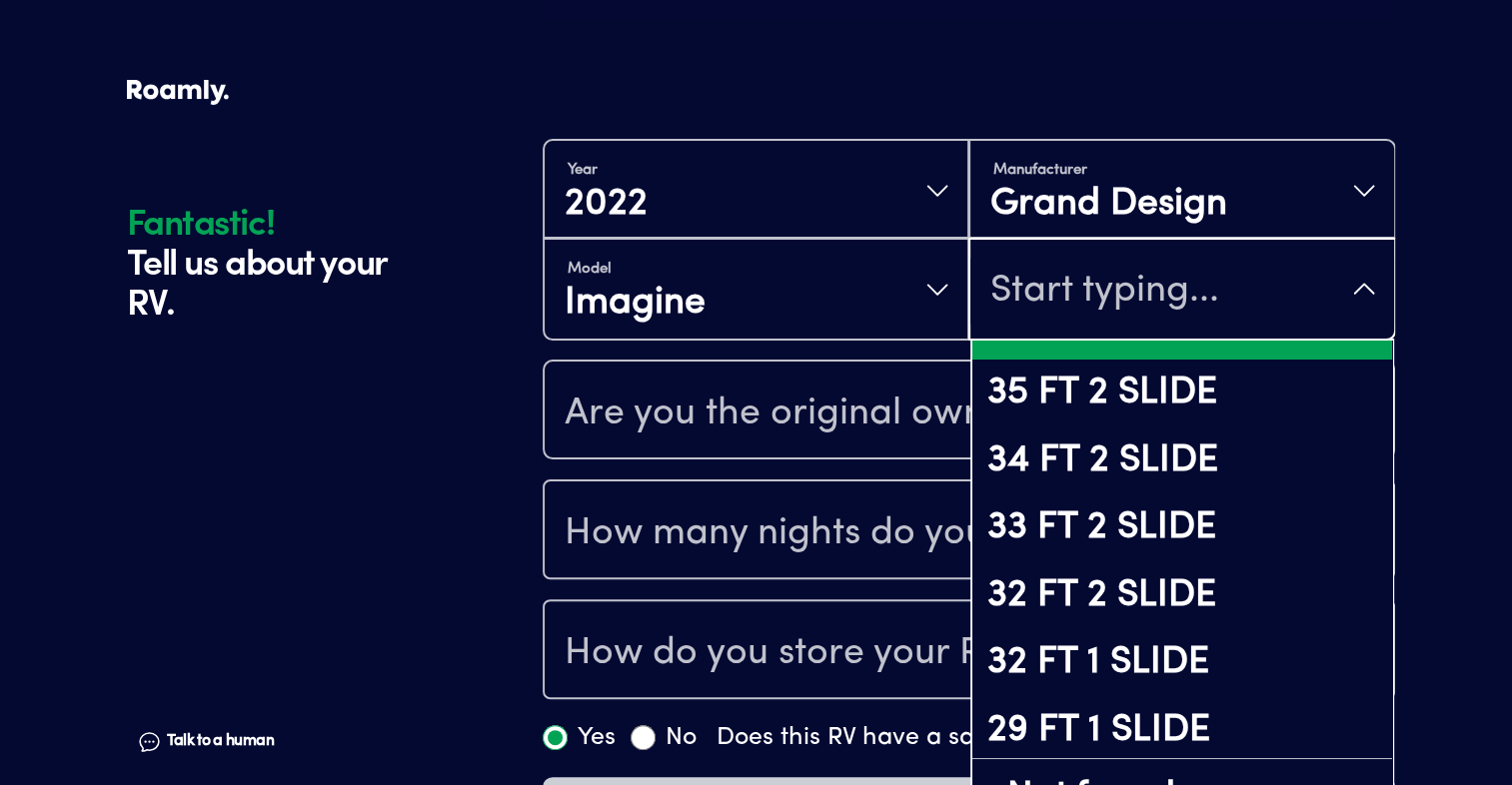 scroll, scrollTop: 256, scrollLeft: 0, axis: vertical 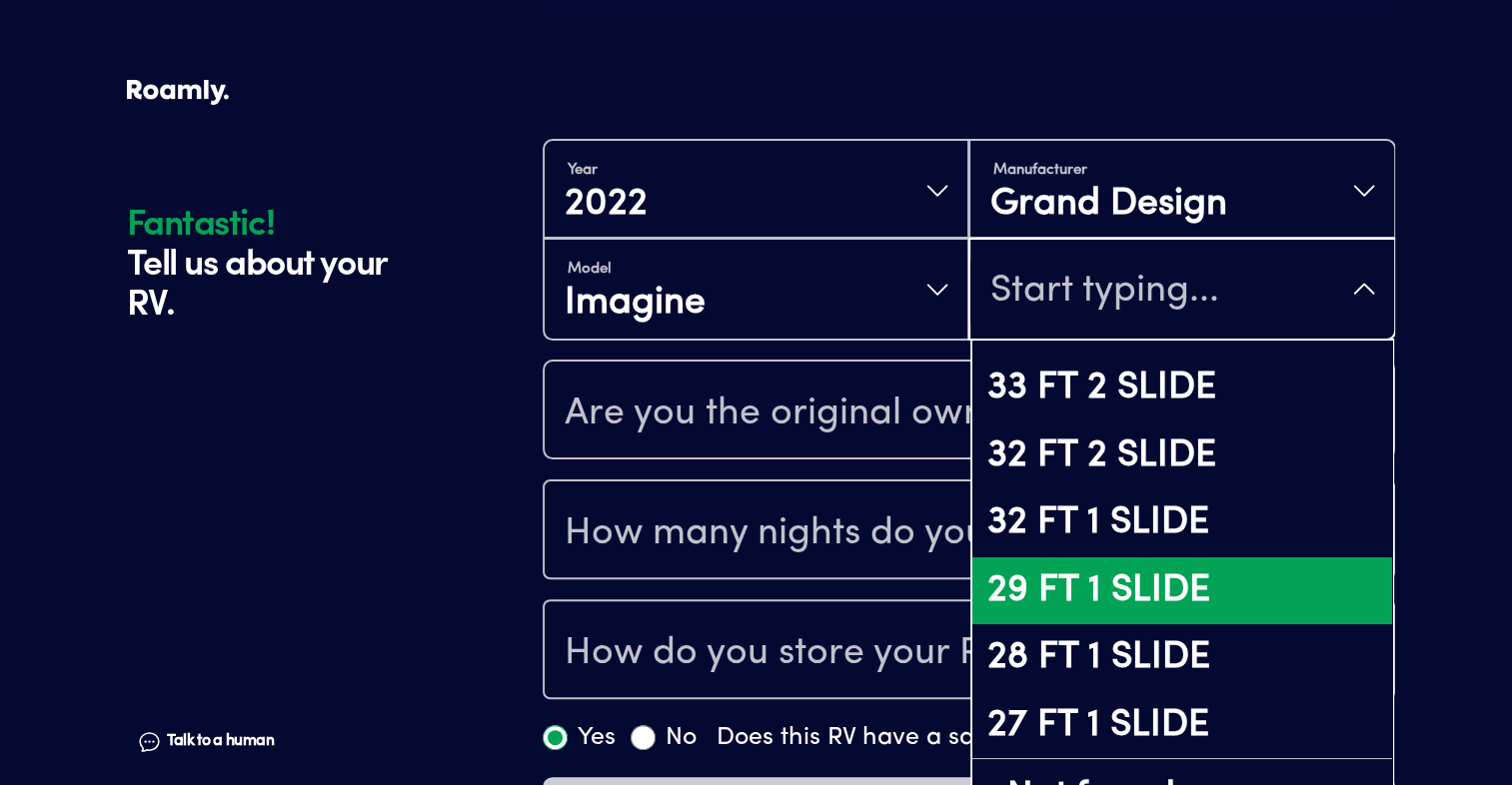 click on "29 FT 1 SLIDE" at bounding box center (1181, 591) 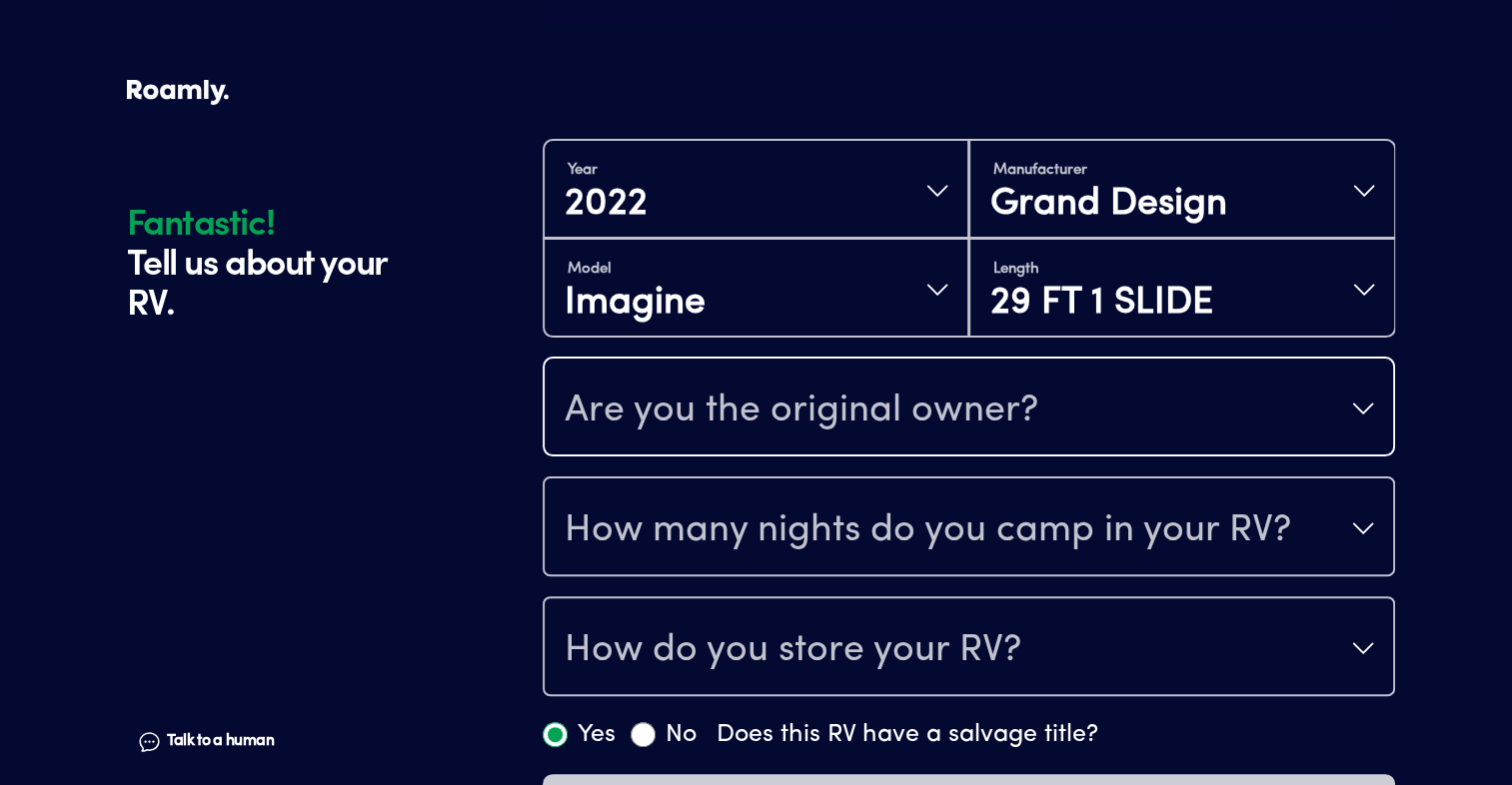 click on "Are you the original owner?" at bounding box center (801, 410) 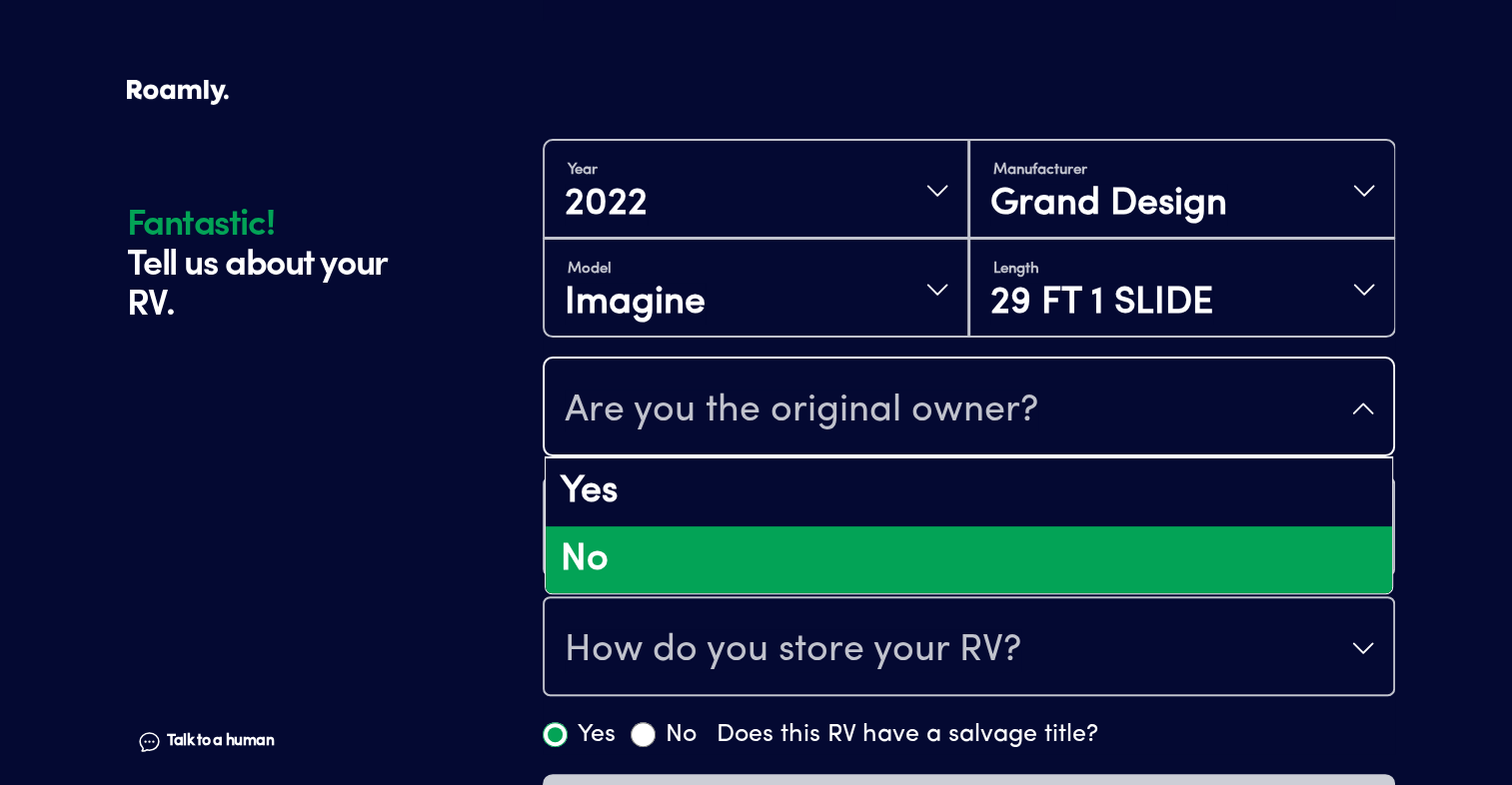 click on "No" at bounding box center (968, 560) 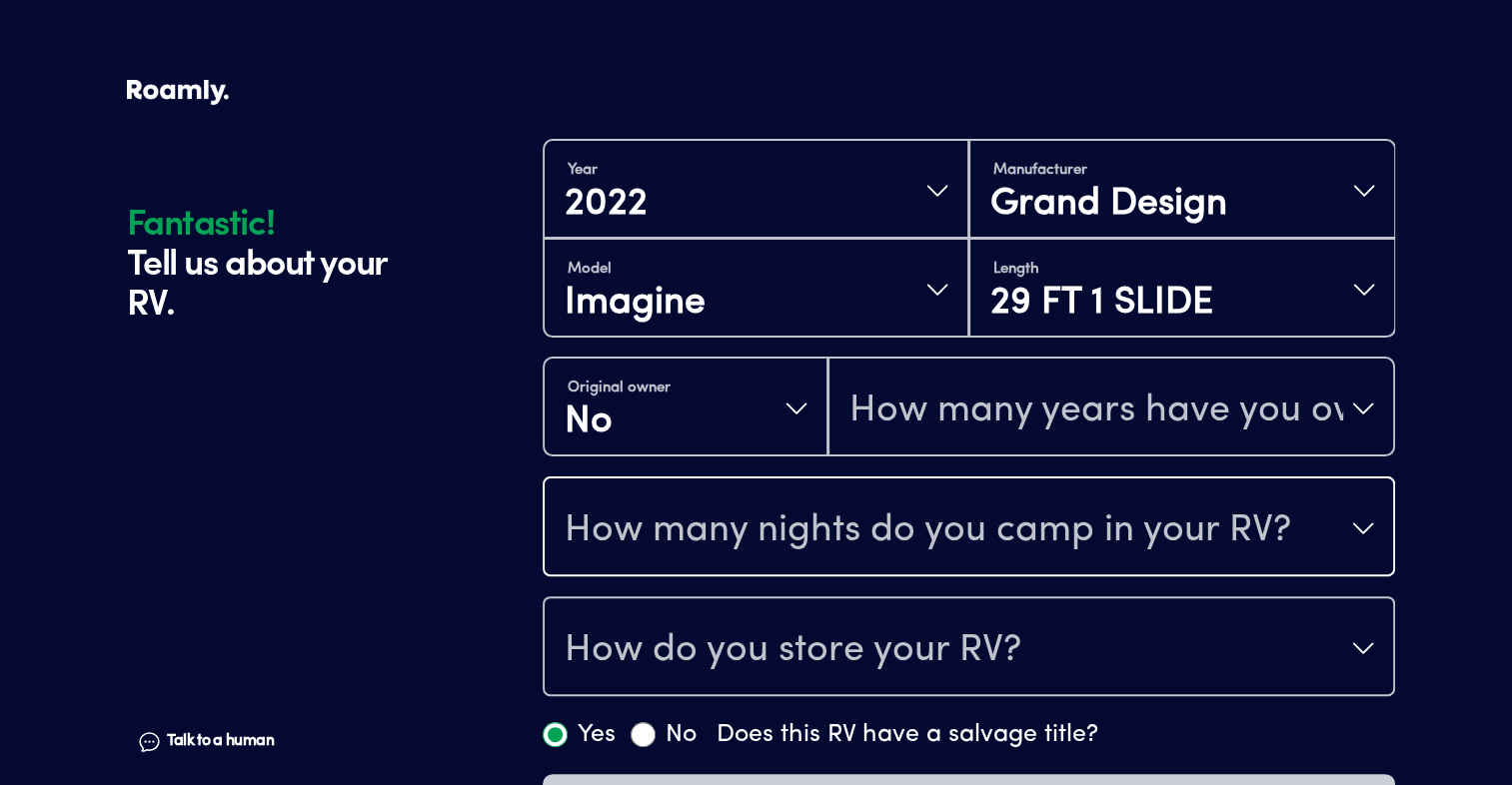click on "How many nights do you camp in your RV?" at bounding box center [927, 530] 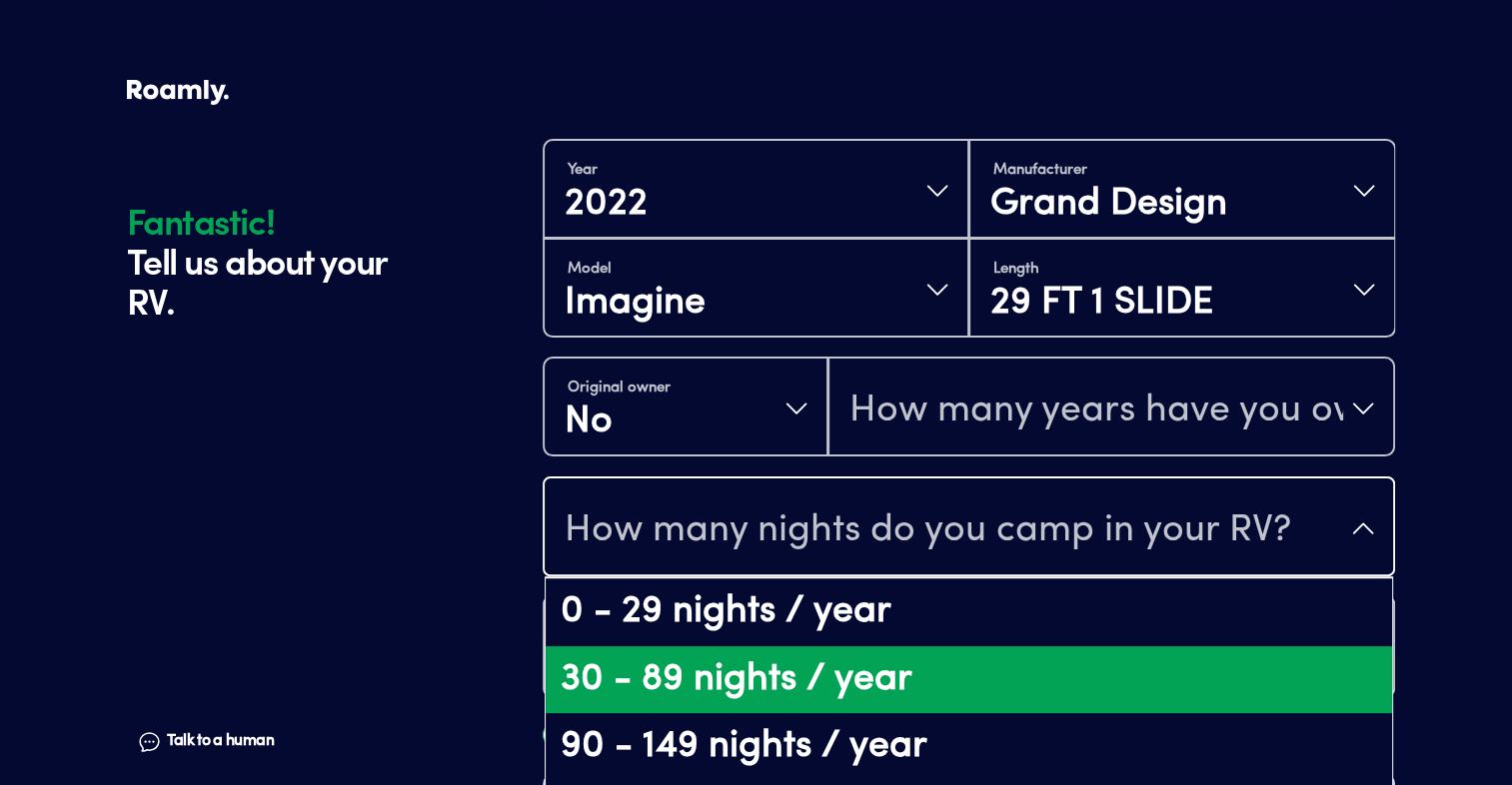 click on "30 - 89 nights / year" at bounding box center [968, 680] 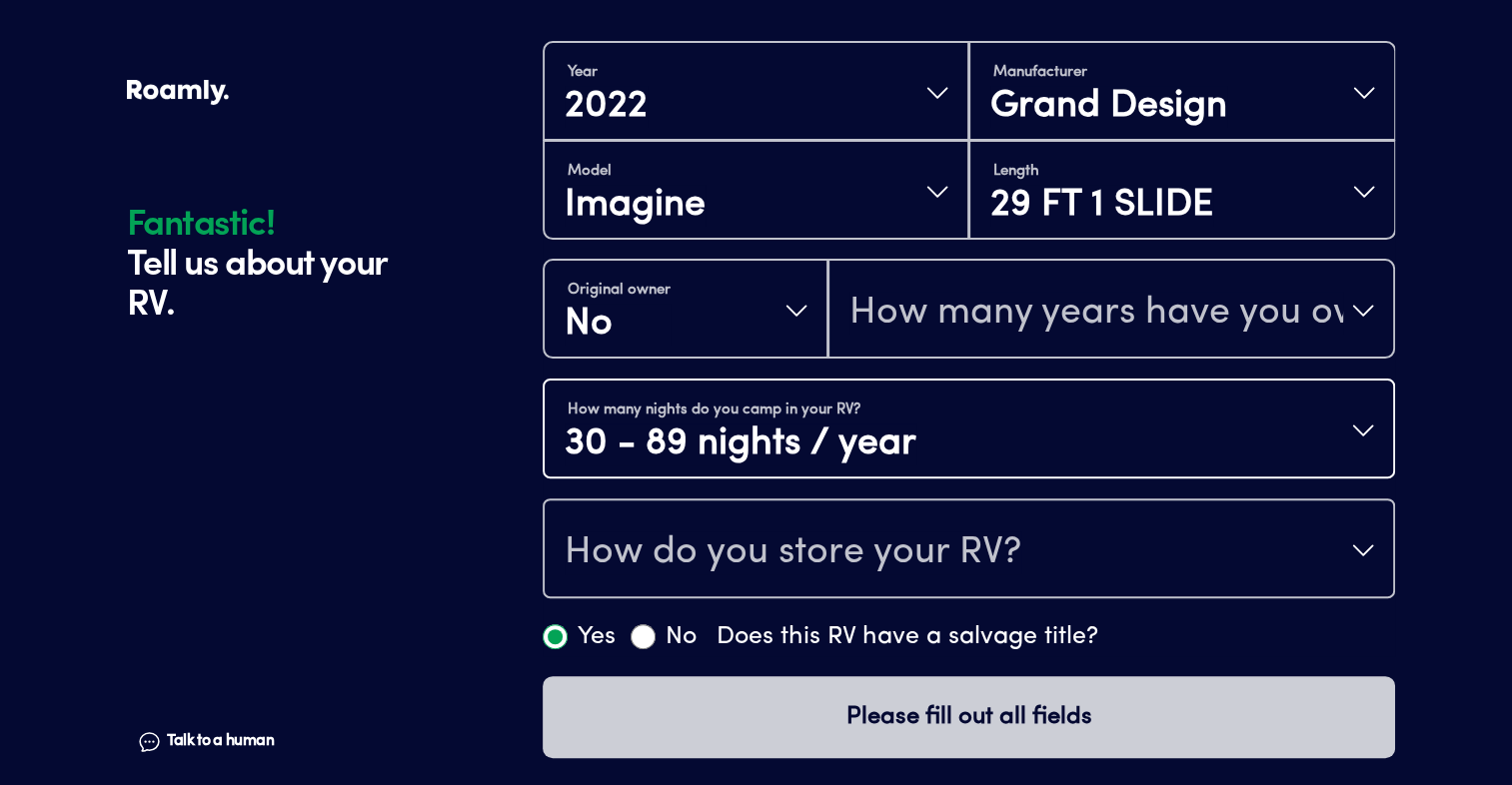 scroll, scrollTop: 490, scrollLeft: 0, axis: vertical 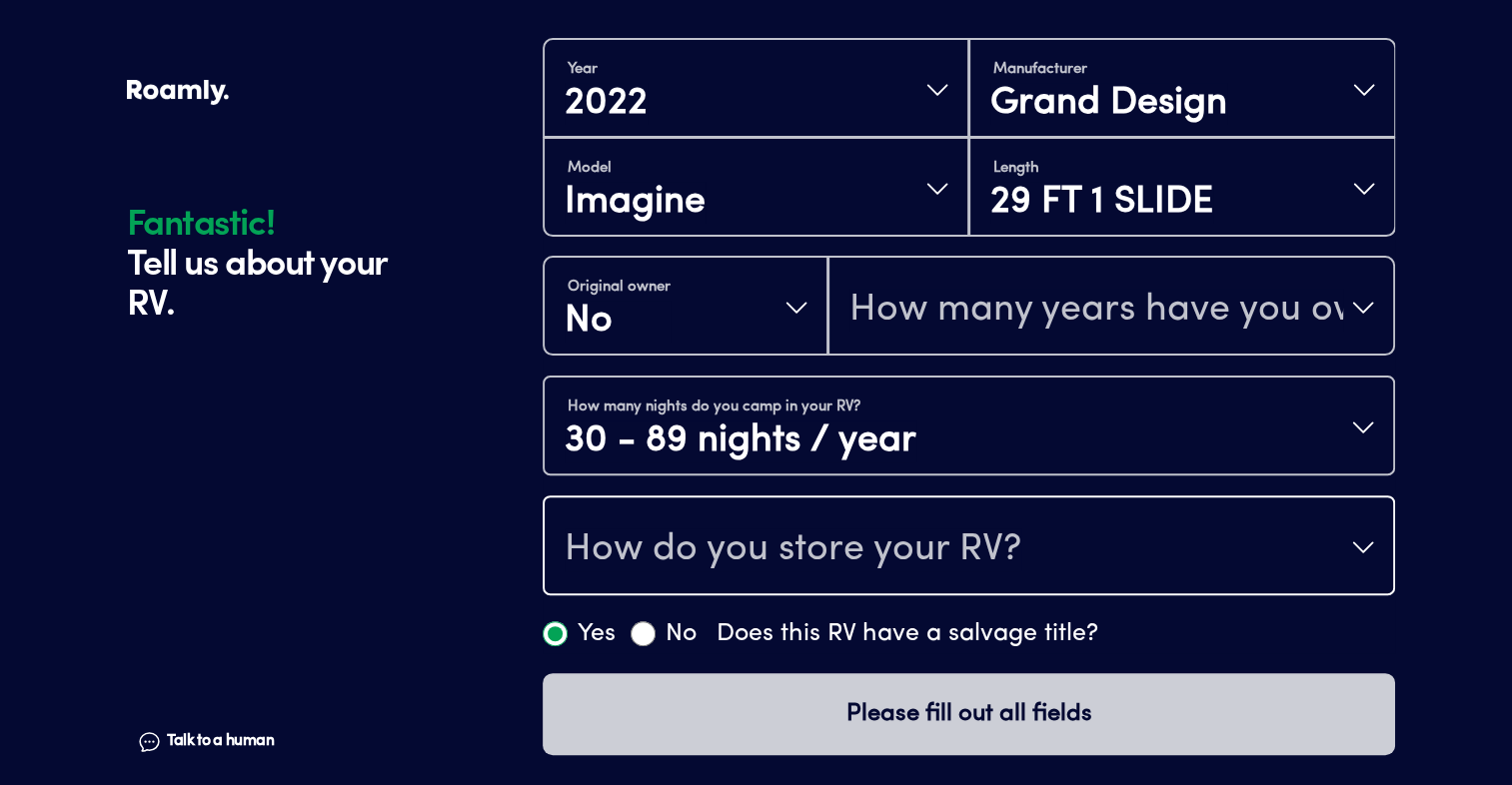 click on "How do you store your RV?" at bounding box center [792, 549] 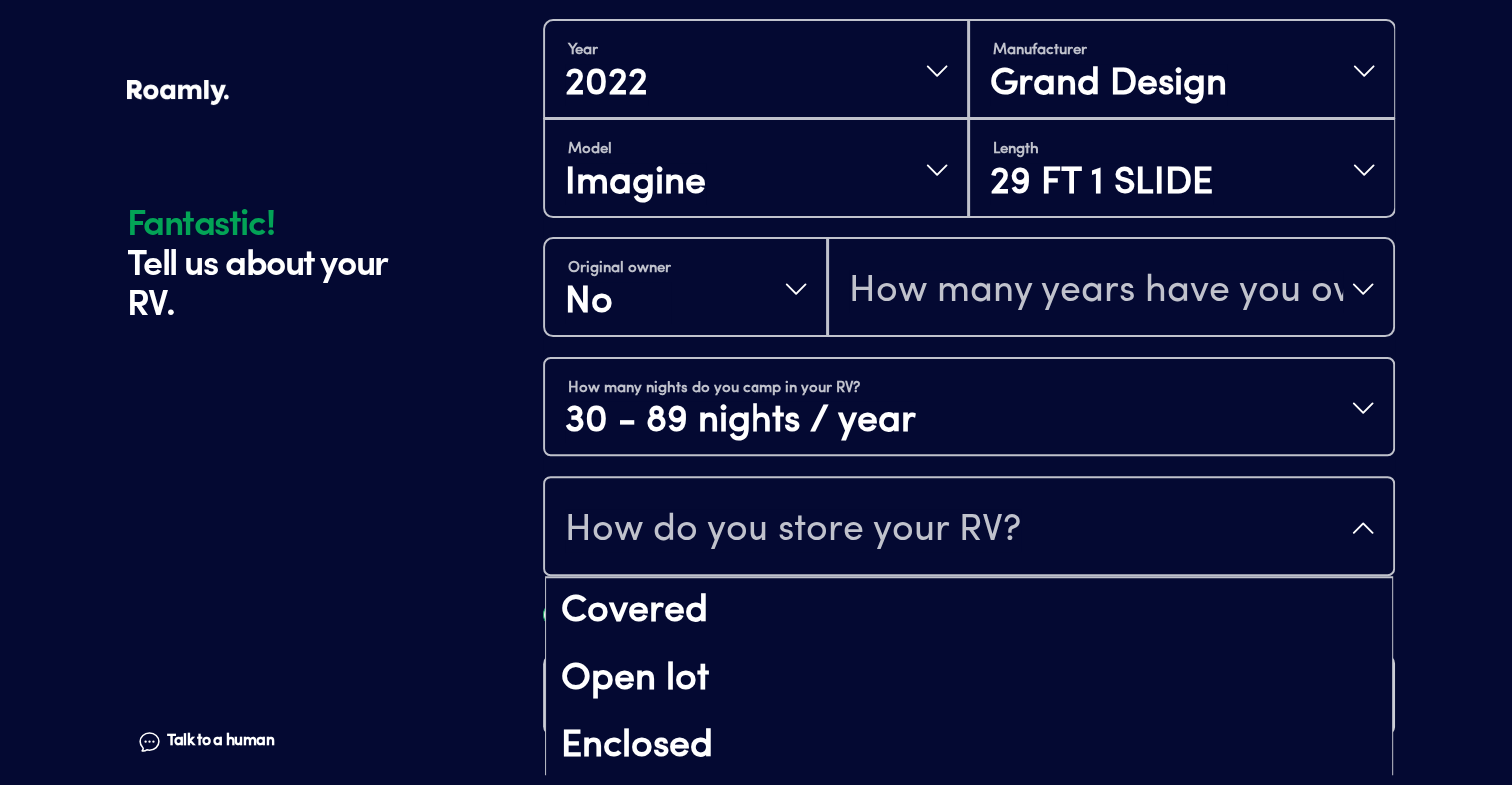 scroll, scrollTop: 24, scrollLeft: 0, axis: vertical 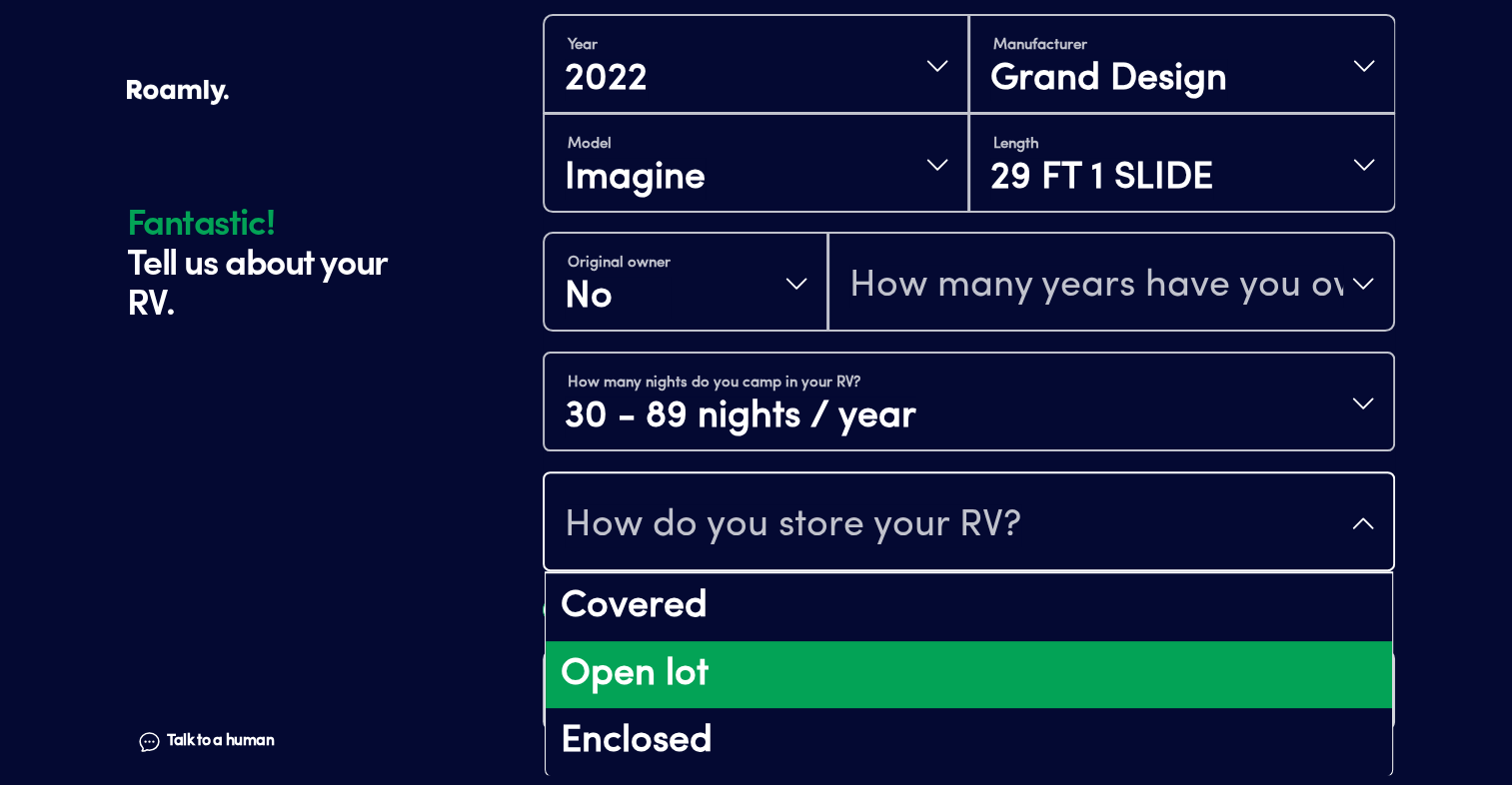 click on "Open lot" at bounding box center (968, 675) 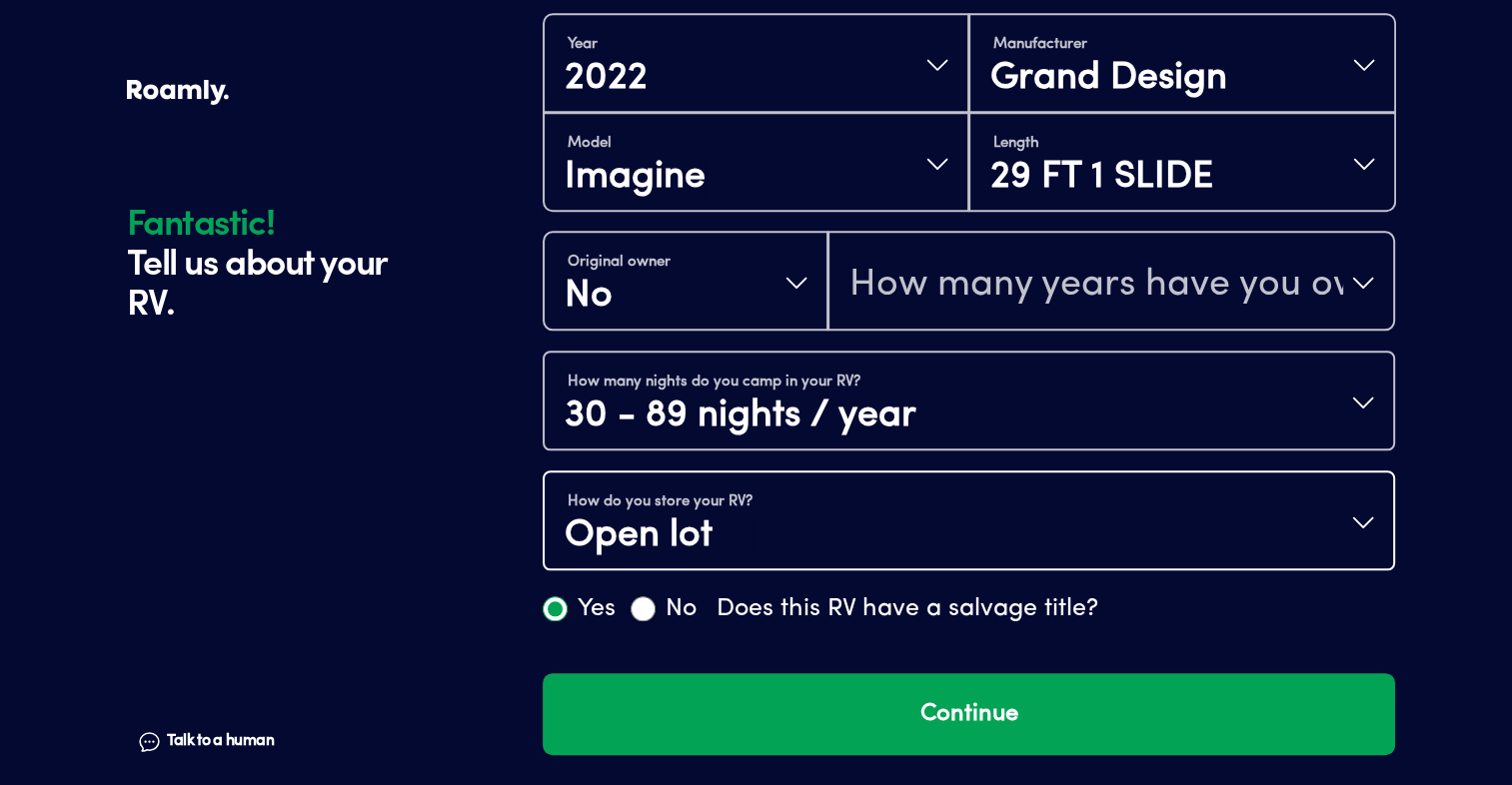 scroll, scrollTop: 0, scrollLeft: 0, axis: both 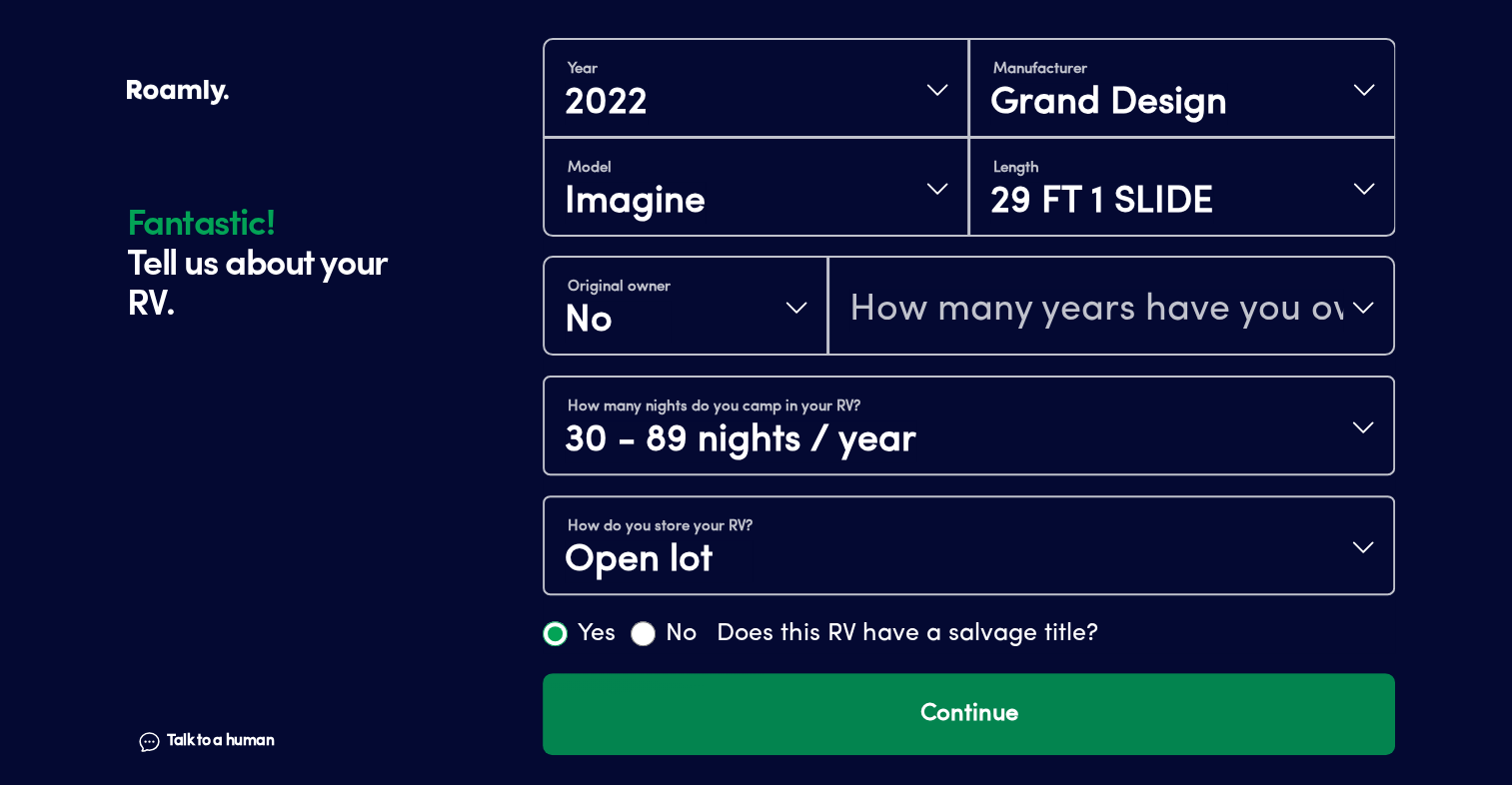 click on "Continue" at bounding box center [968, 714] 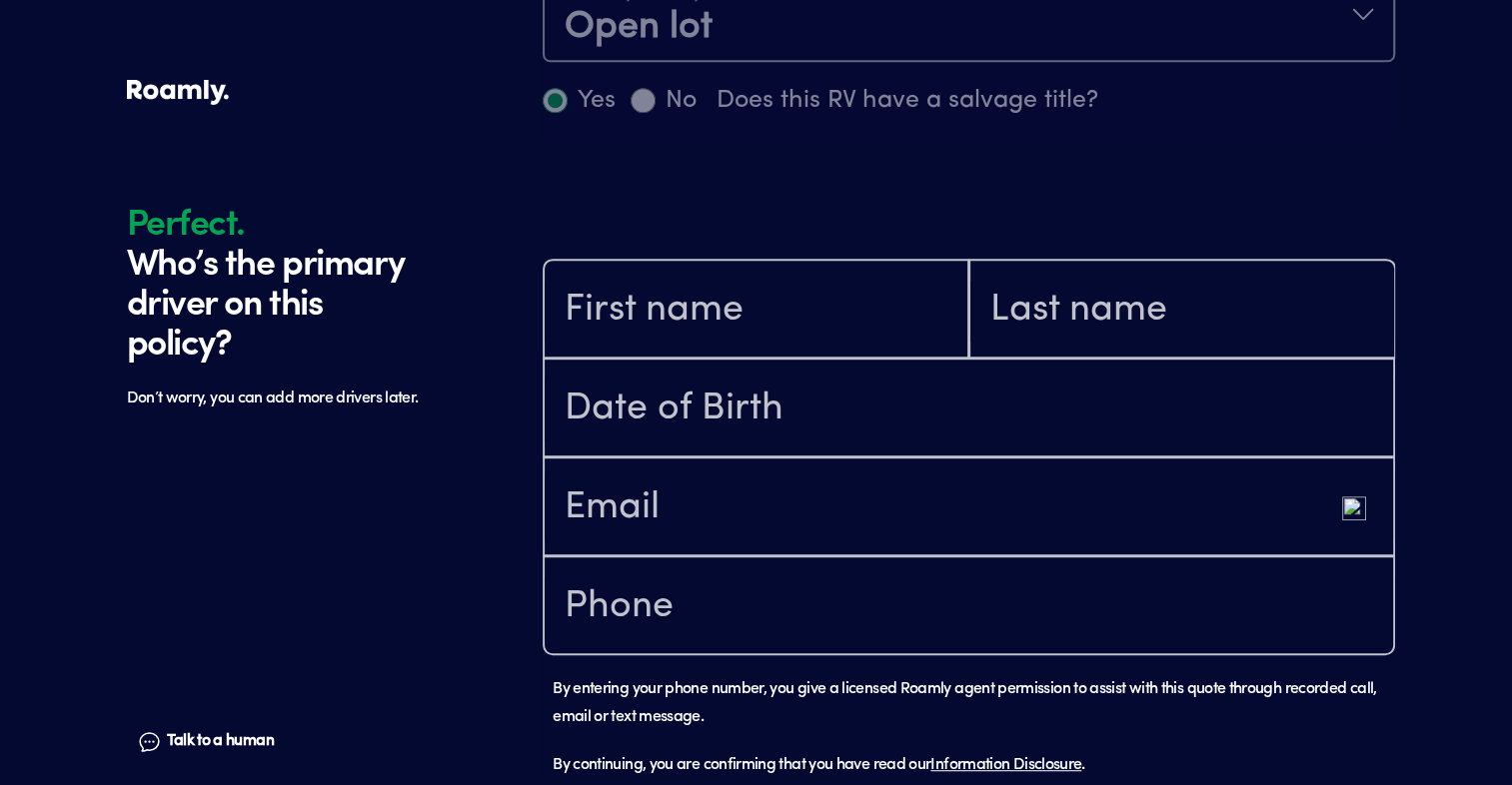 scroll, scrollTop: 1182, scrollLeft: 0, axis: vertical 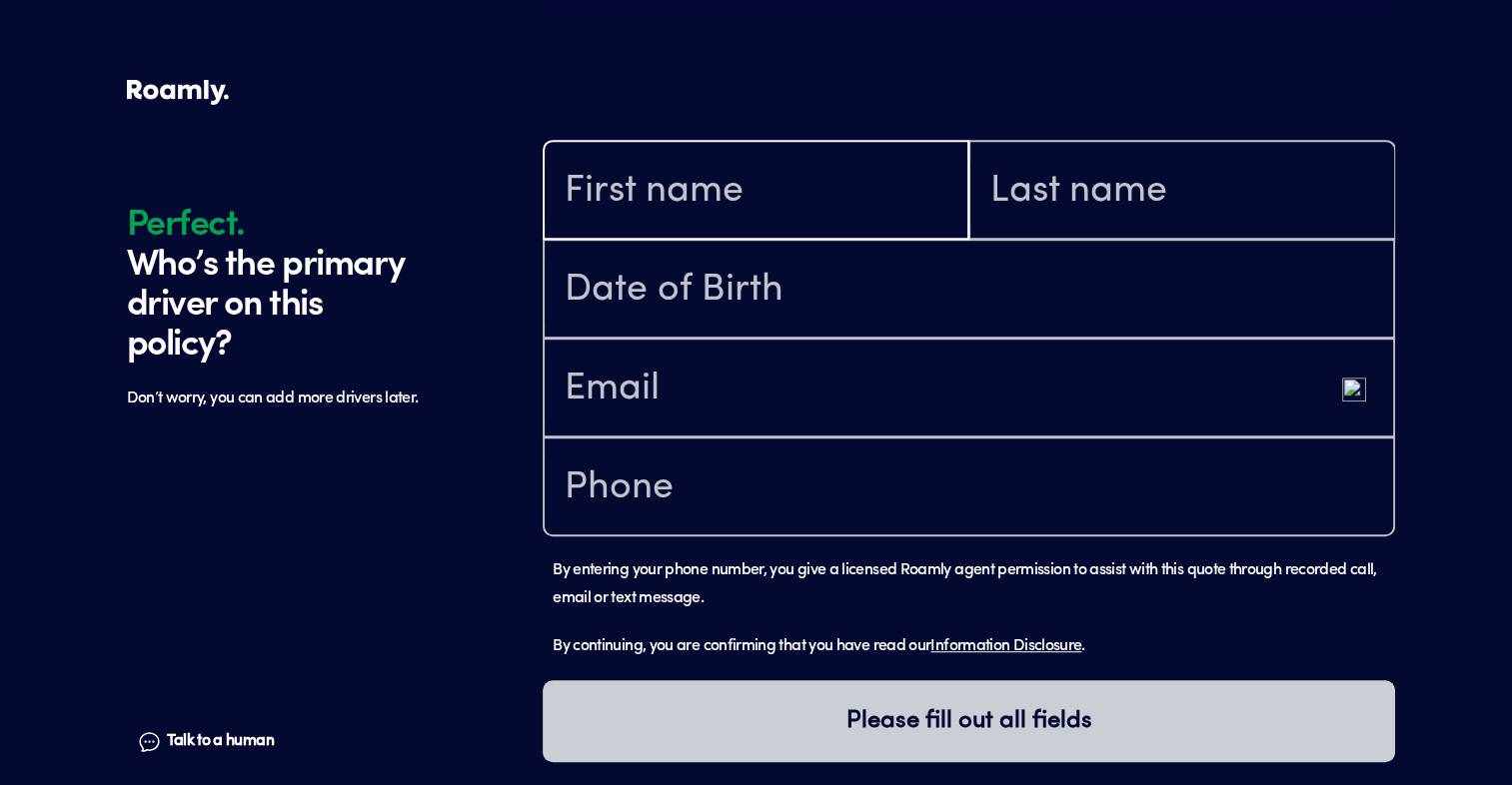 click at bounding box center [756, 192] 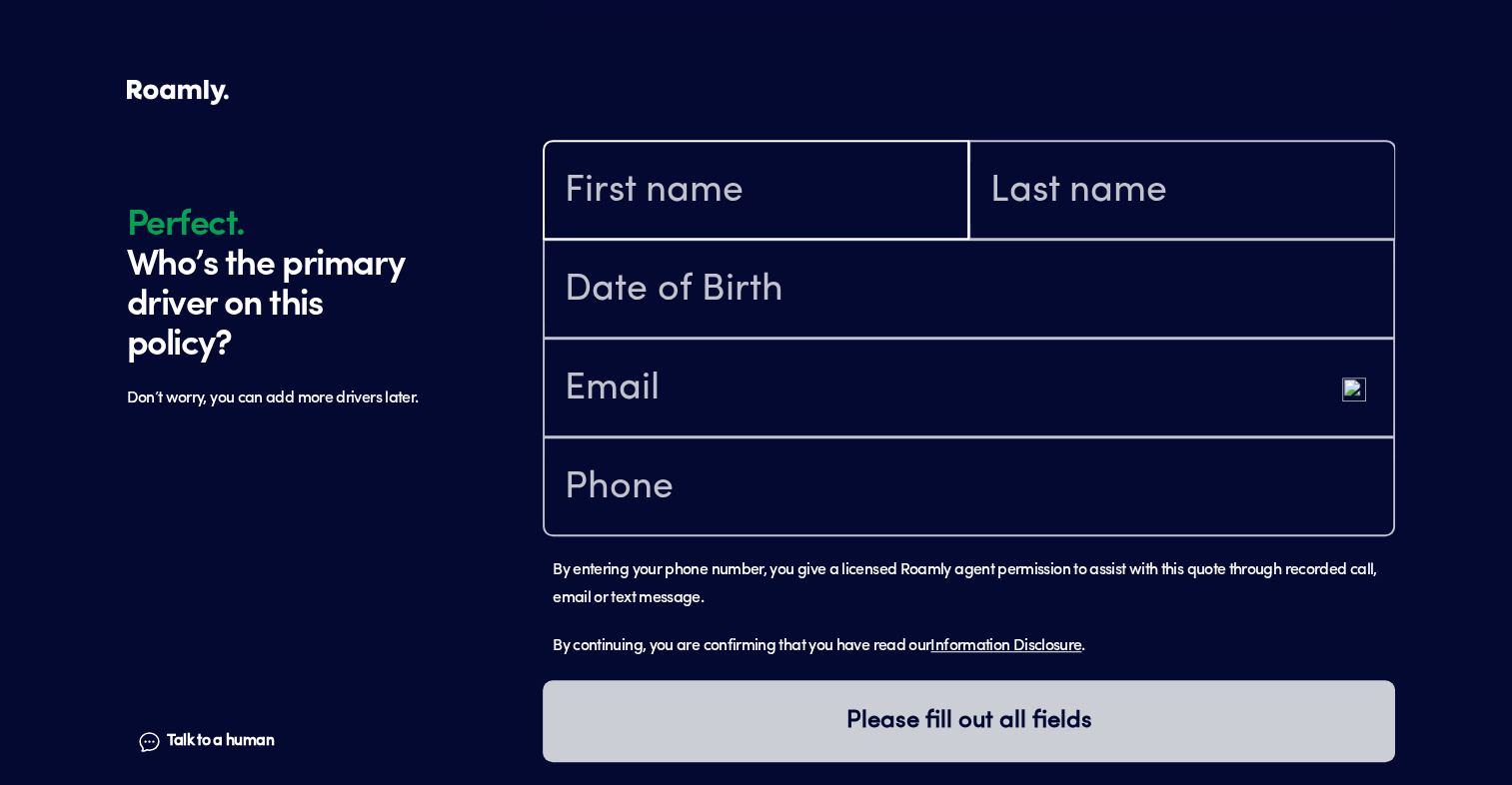 type on "[PERSON_NAME]" 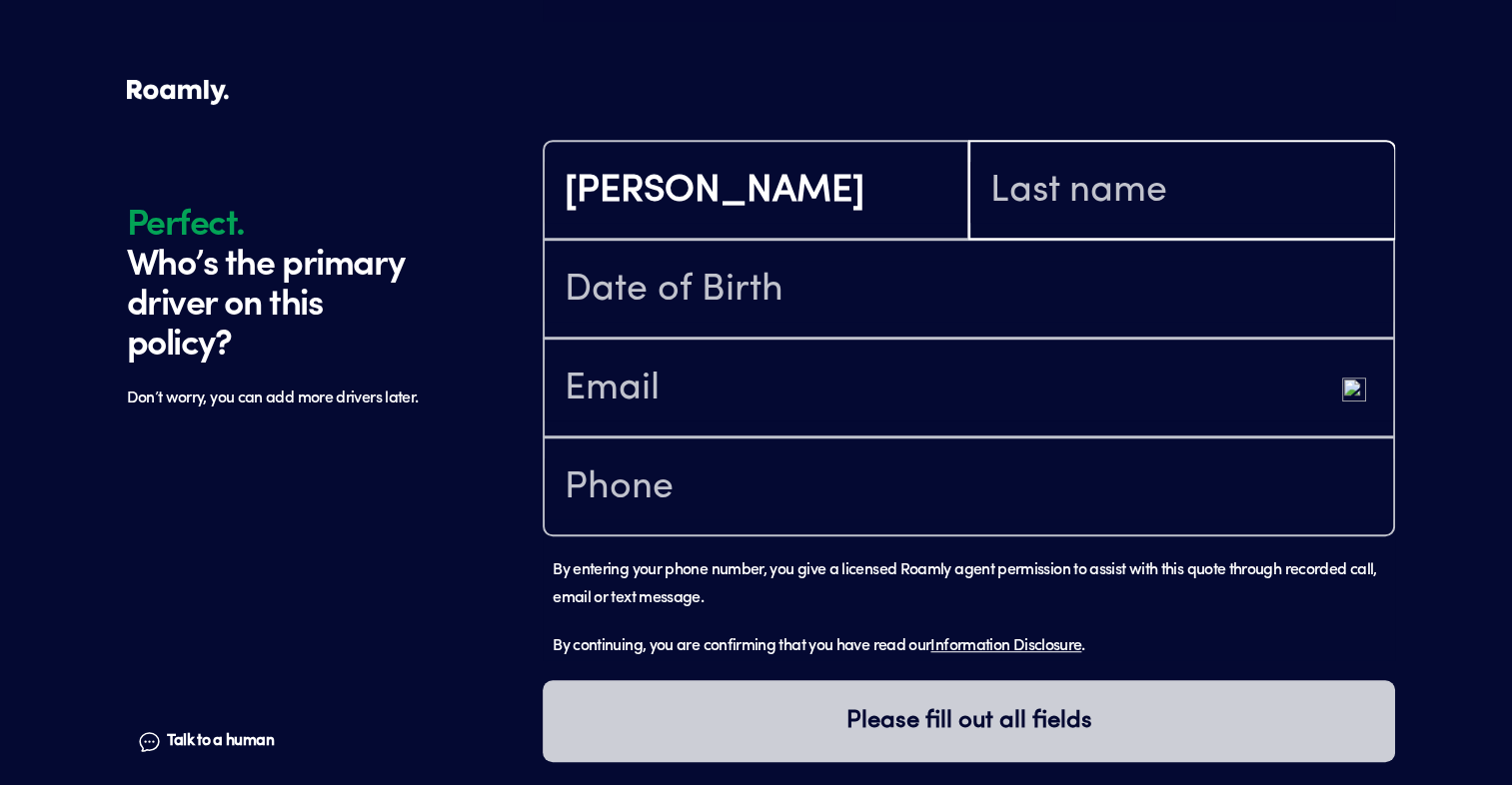 type on "[PERSON_NAME]" 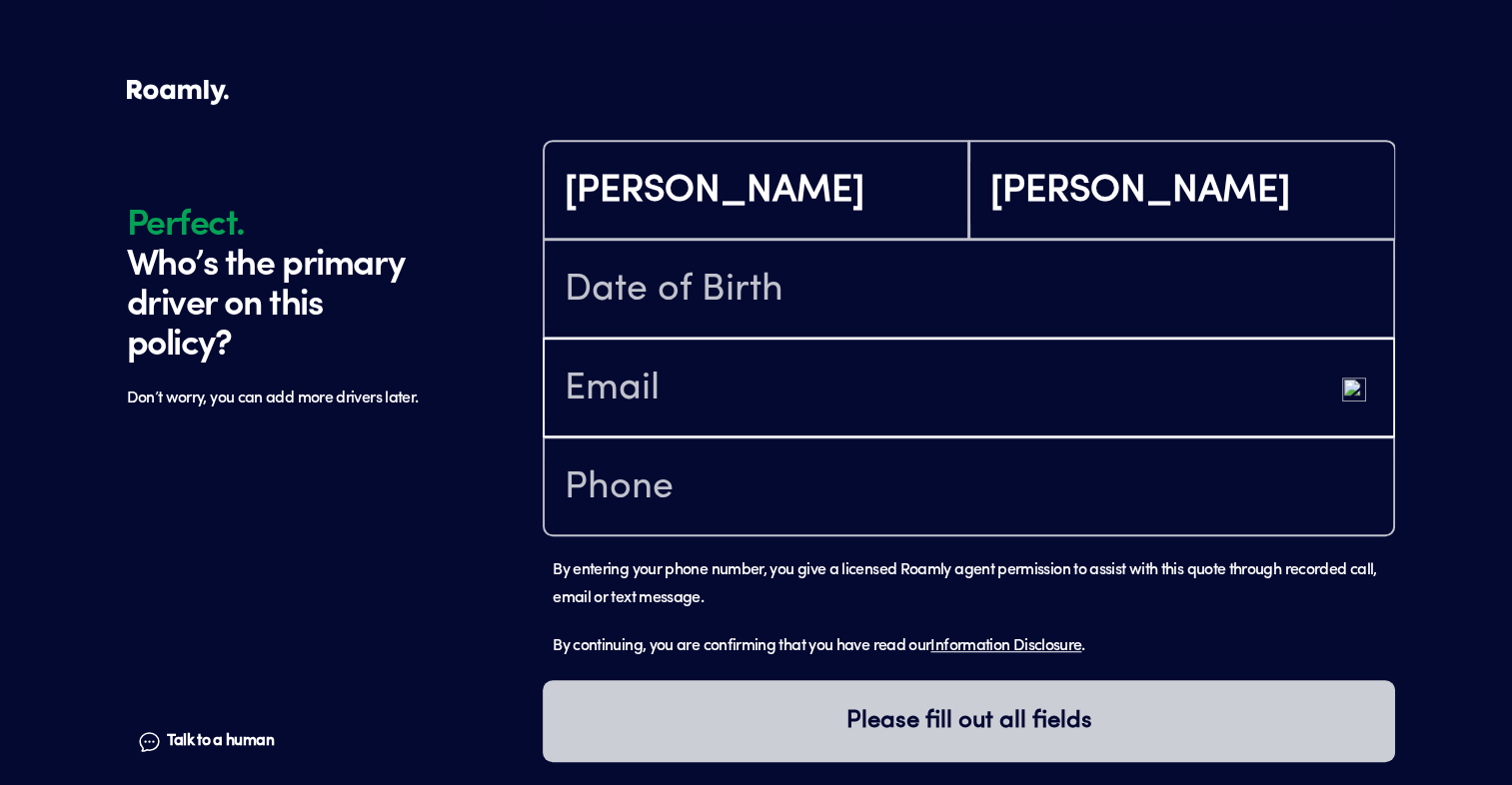 type on "[EMAIL_ADDRESS][DOMAIN_NAME]" 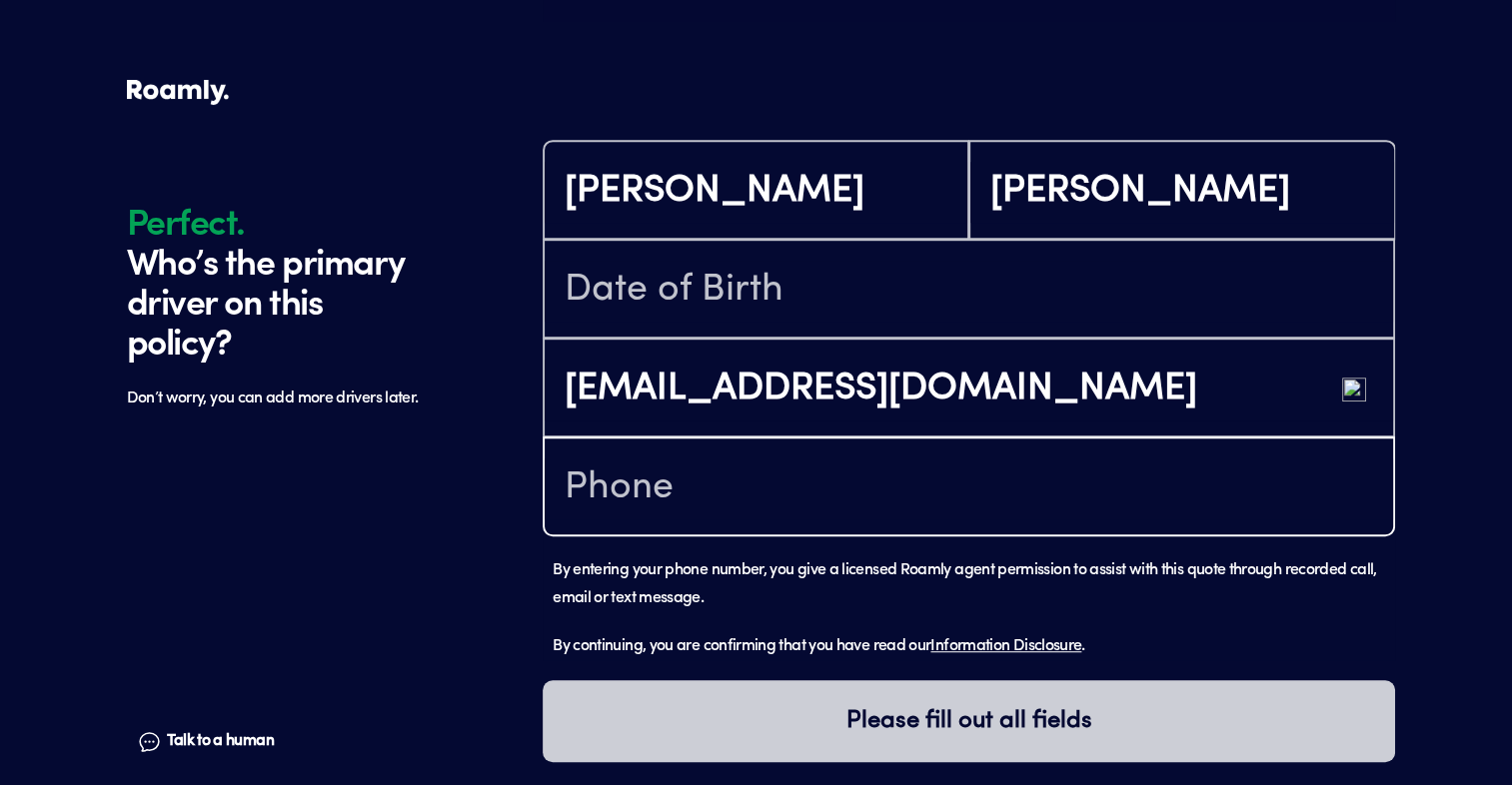 type on "[PHONE_NUMBER]" 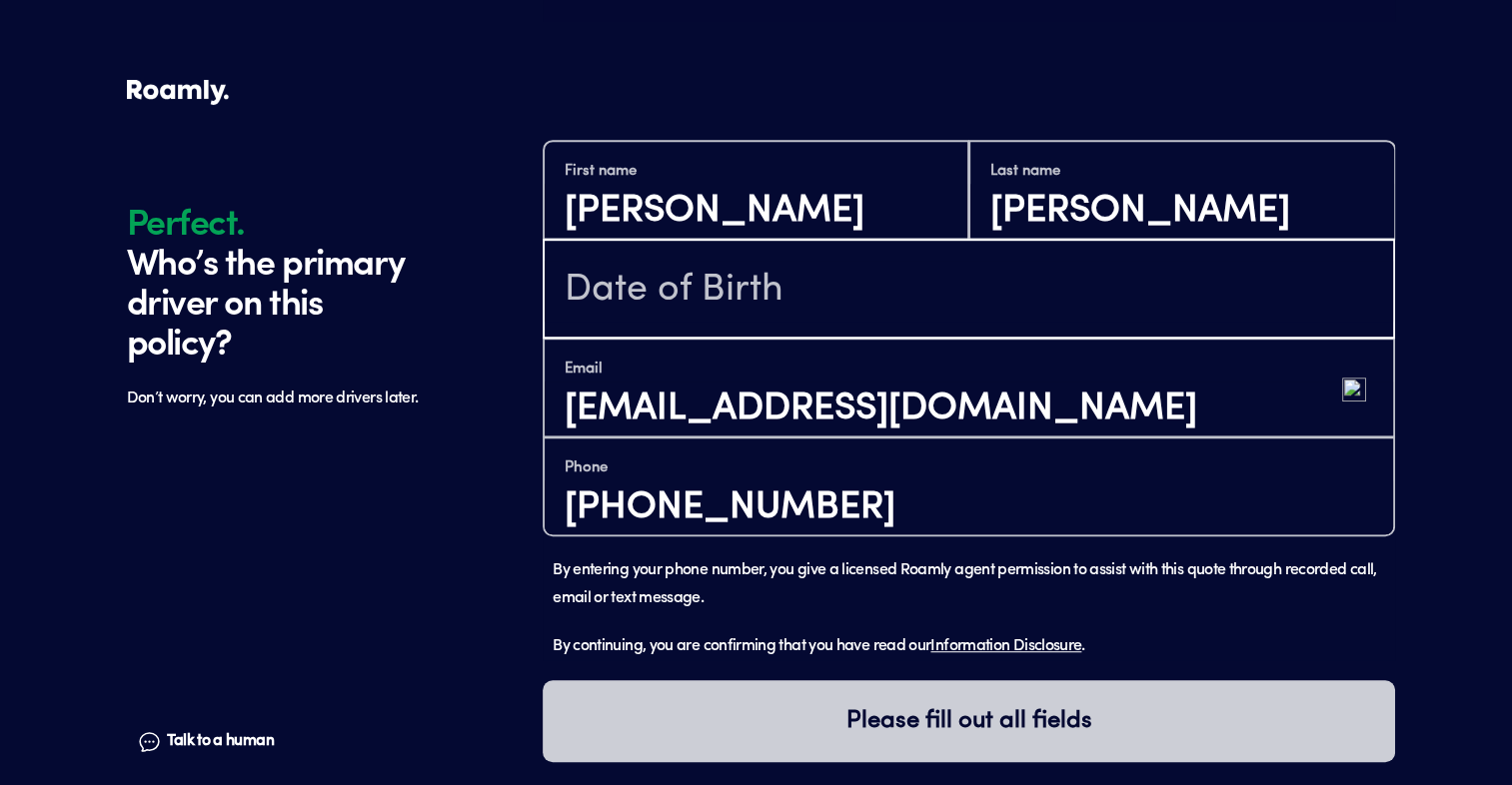 click at bounding box center [968, 291] 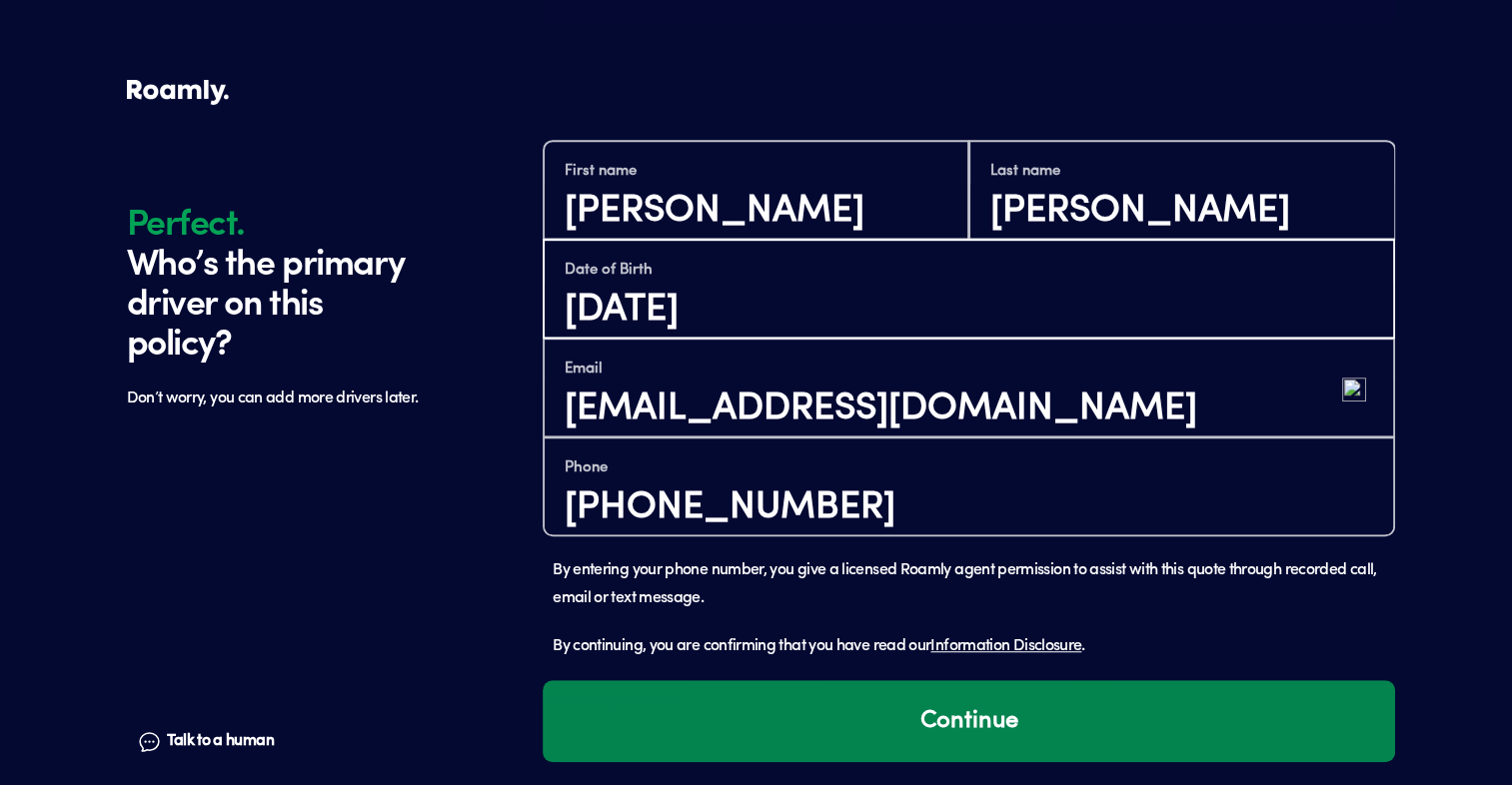 type on "[DATE]" 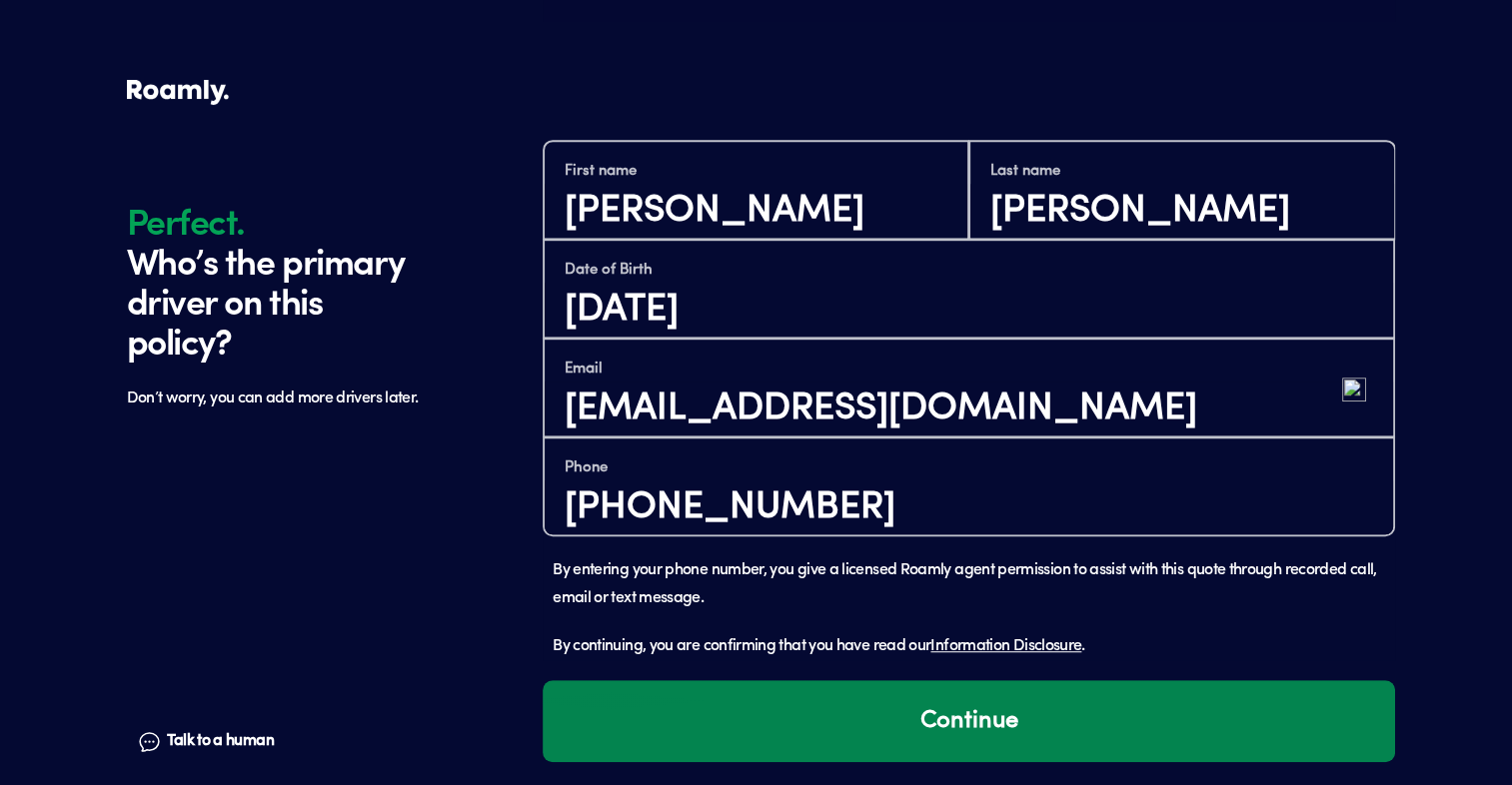 click on "Continue" at bounding box center (968, 721) 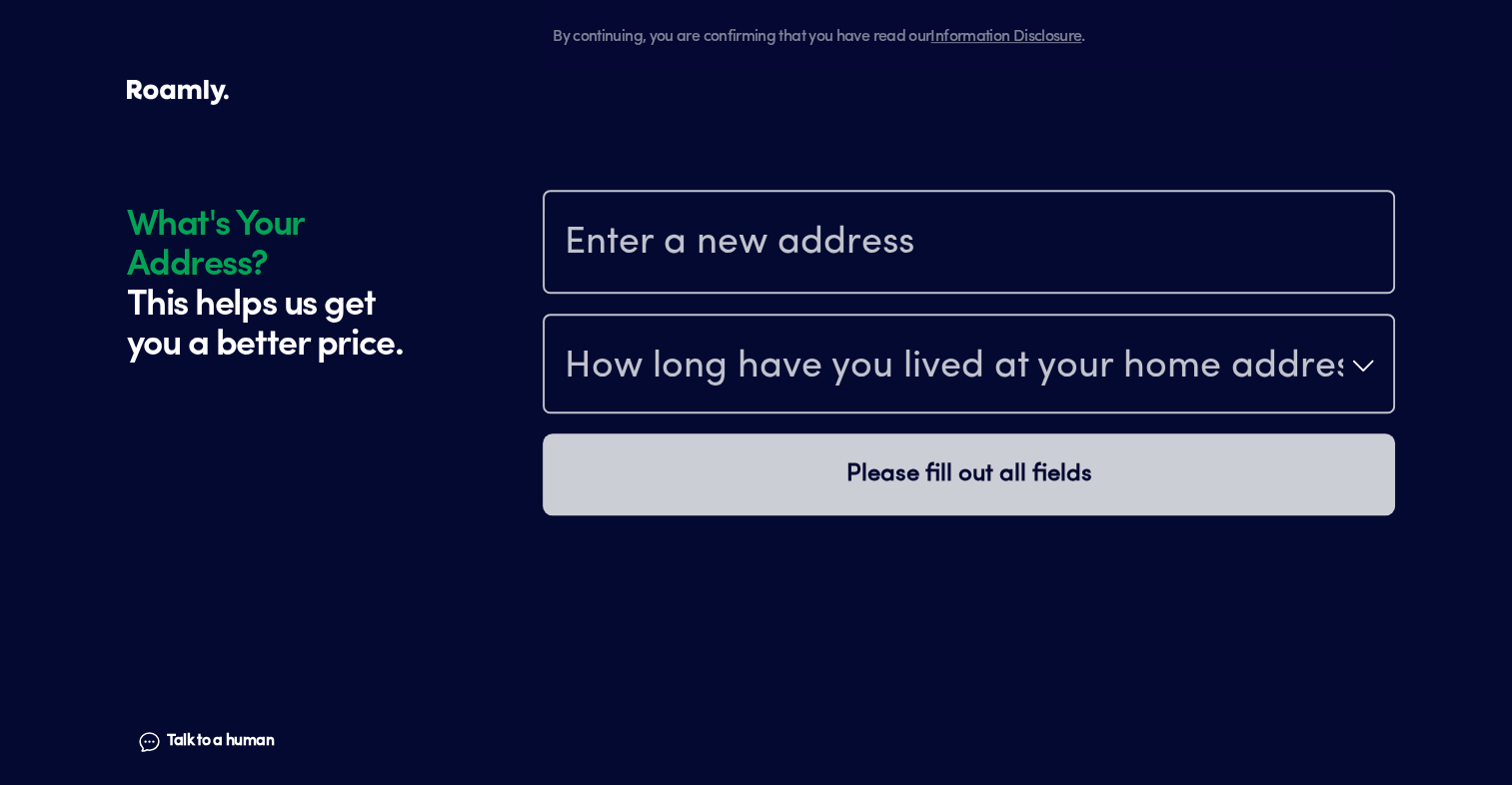 scroll, scrollTop: 1855, scrollLeft: 0, axis: vertical 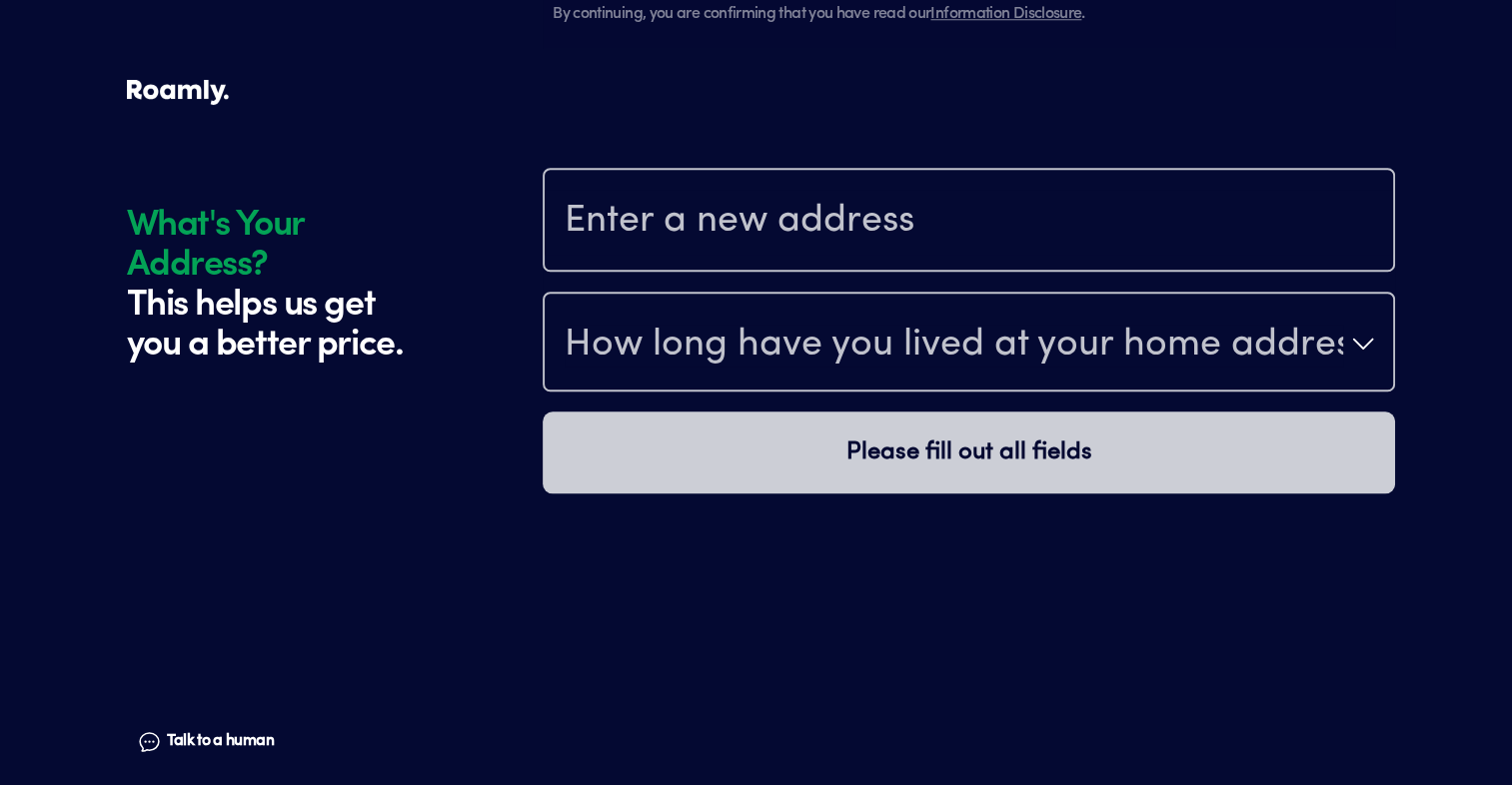 click at bounding box center [968, 222] 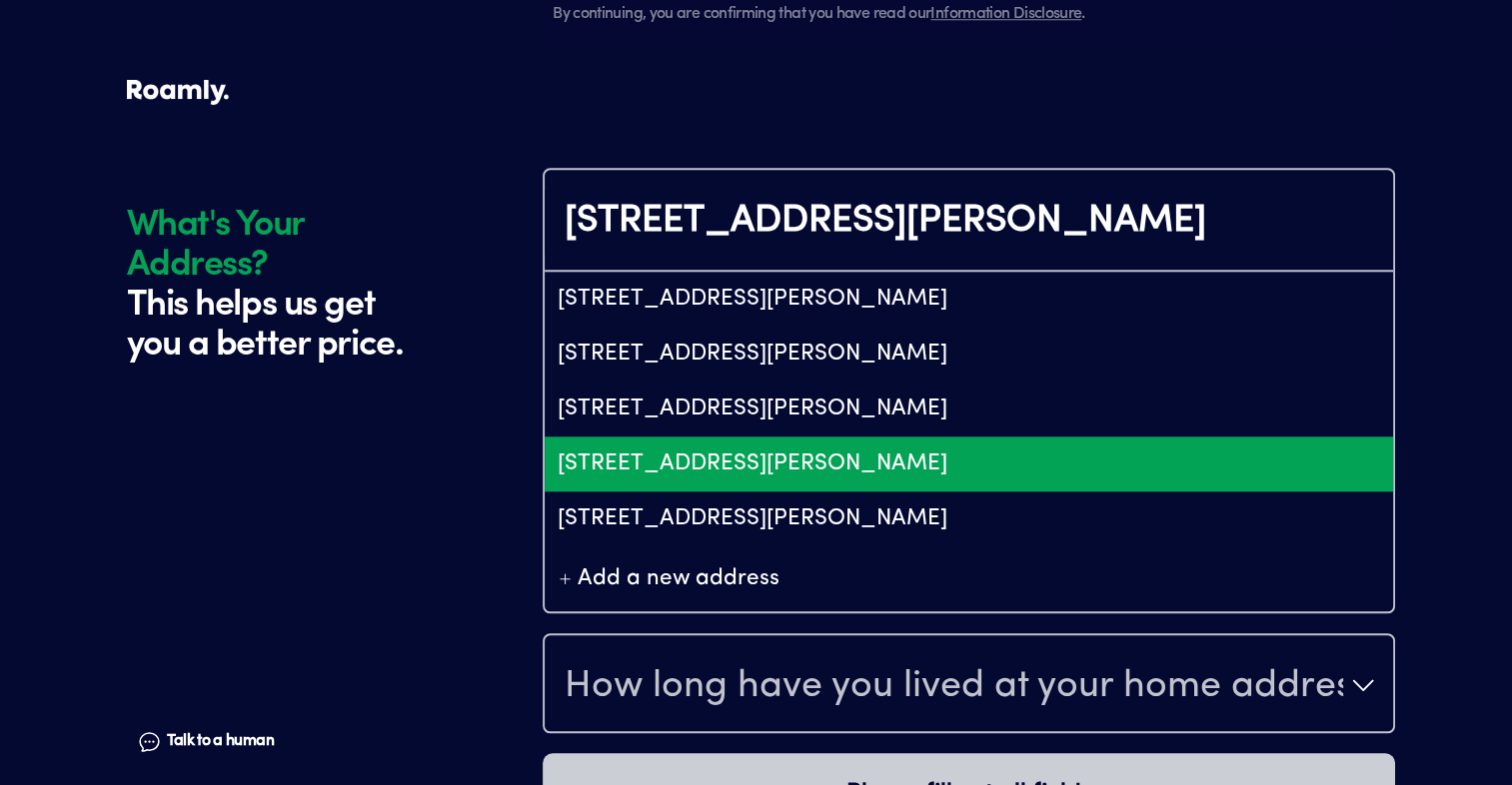 click on "[STREET_ADDRESS][PERSON_NAME]" at bounding box center [968, 463] 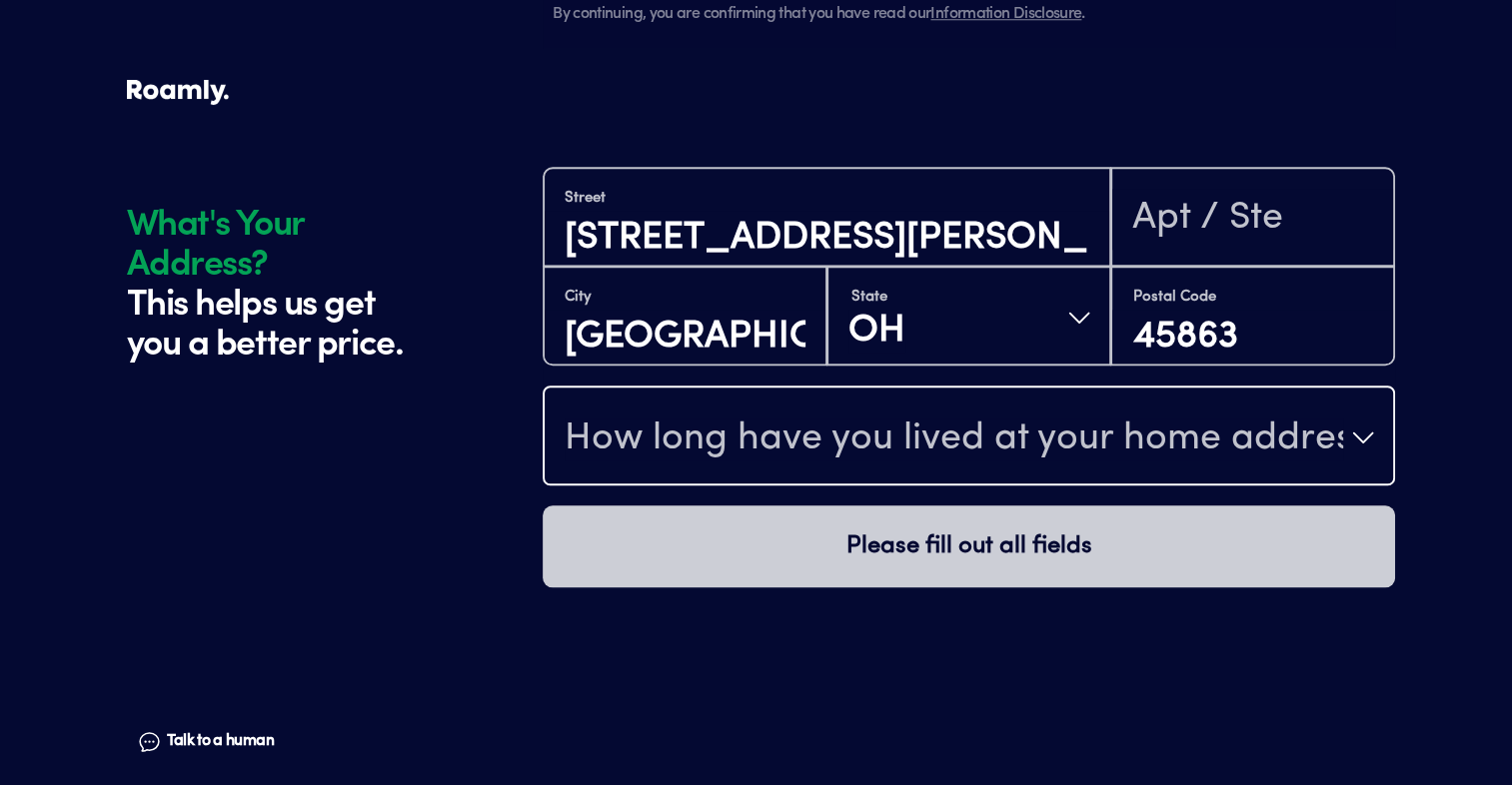 click on "How long have you lived at your home address?" at bounding box center [953, 439] 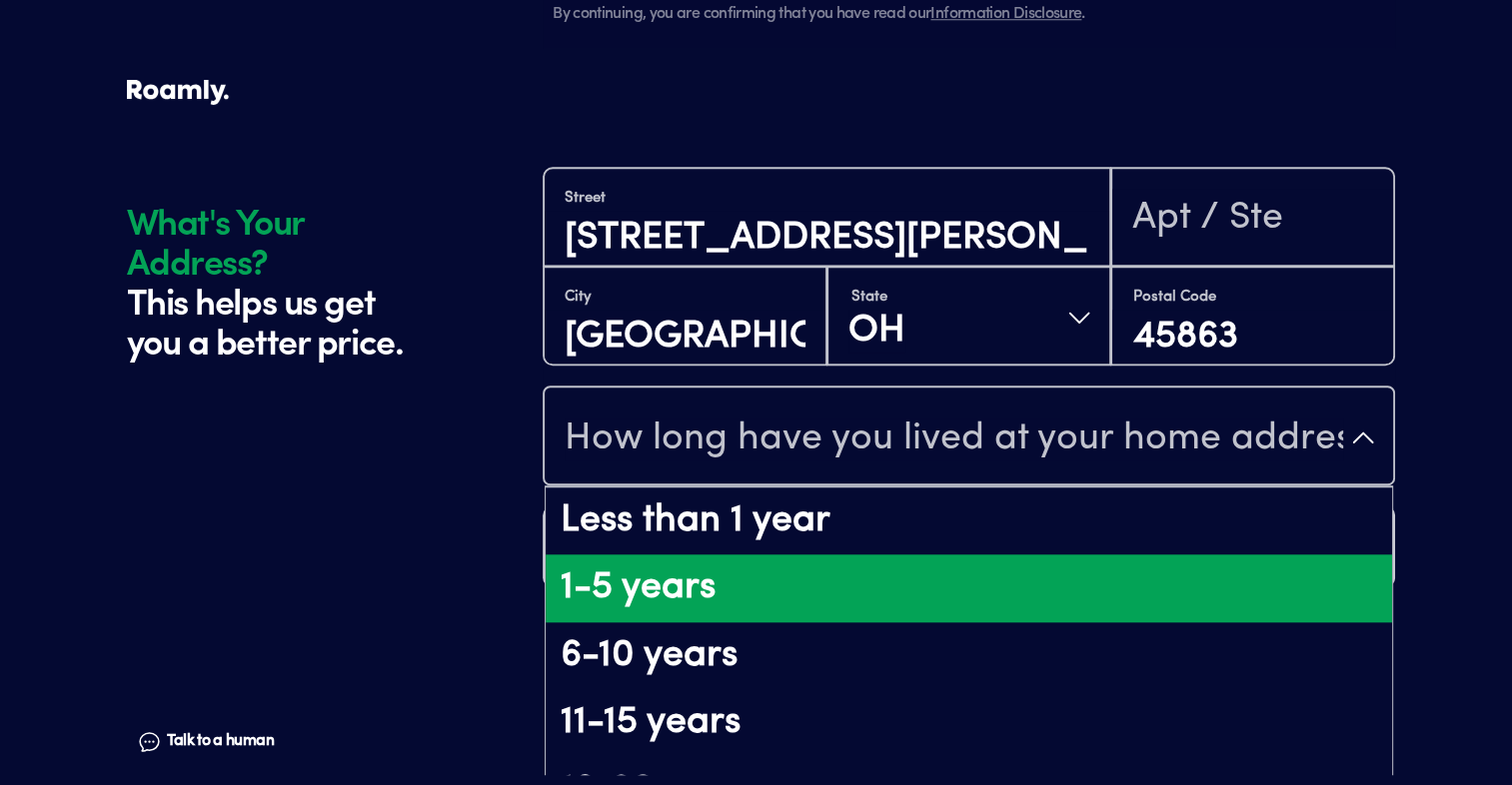 scroll, scrollTop: 116, scrollLeft: 0, axis: vertical 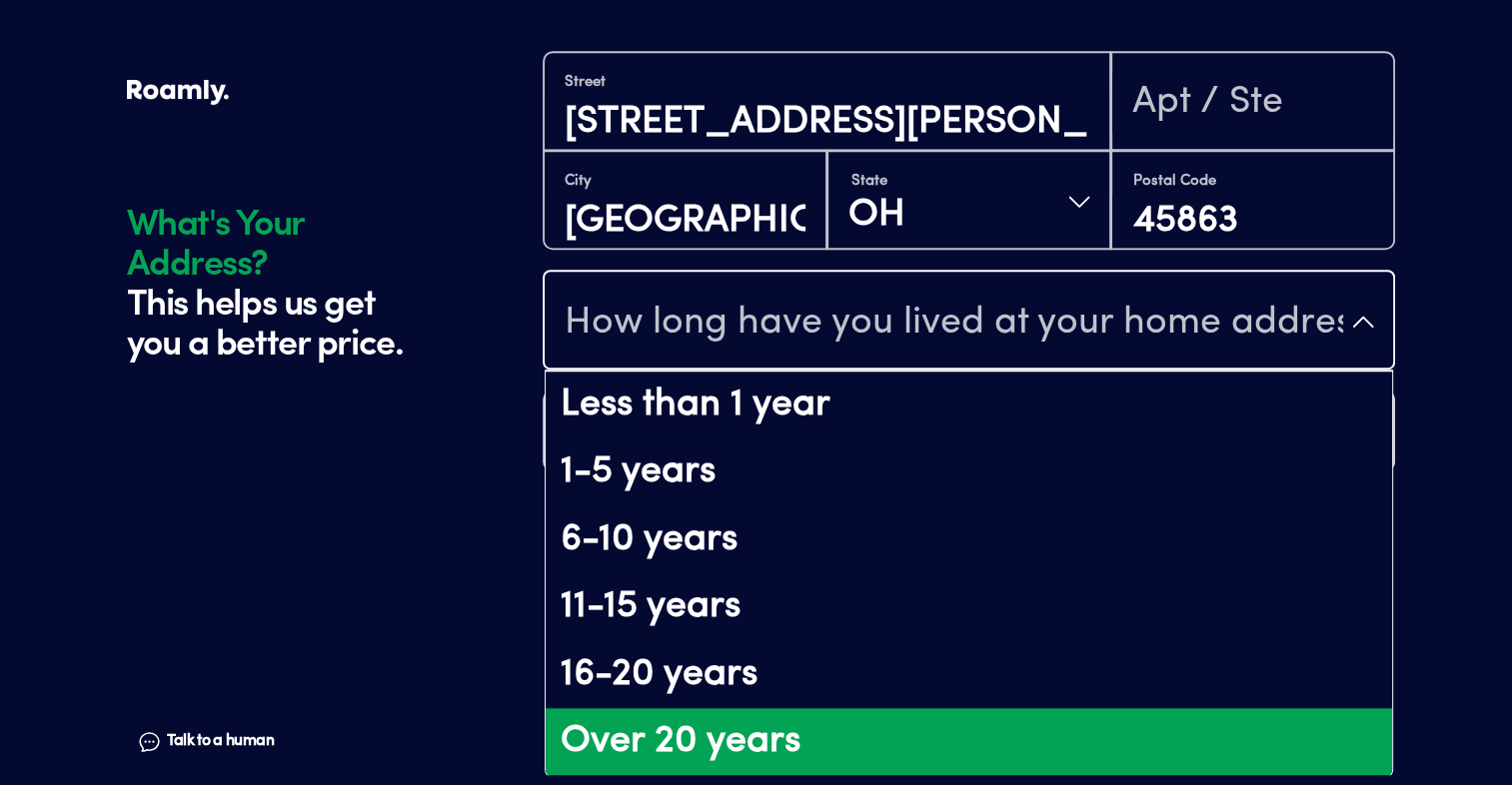 click on "Over 20 years" at bounding box center [968, 742] 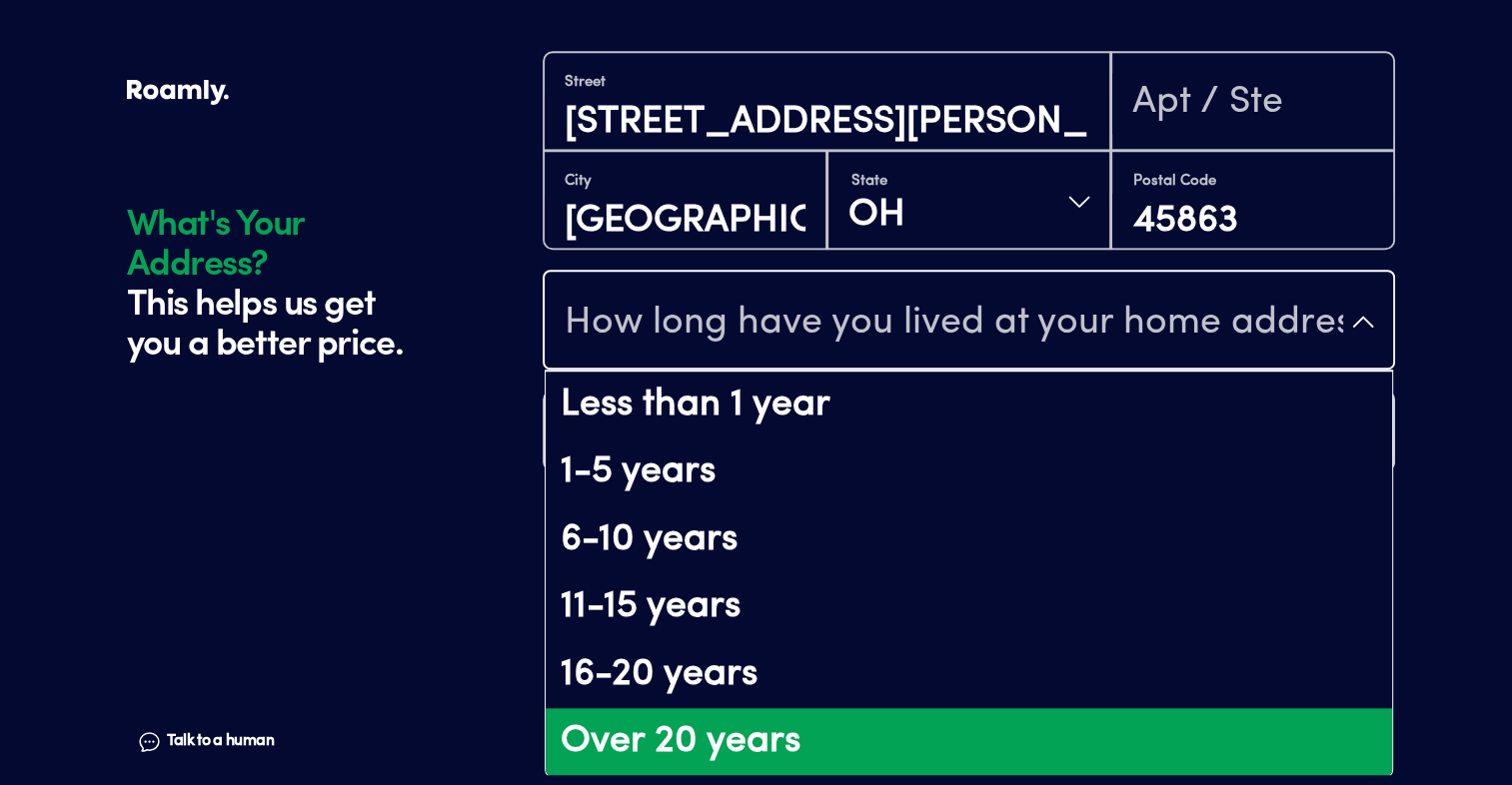 scroll, scrollTop: 0, scrollLeft: 0, axis: both 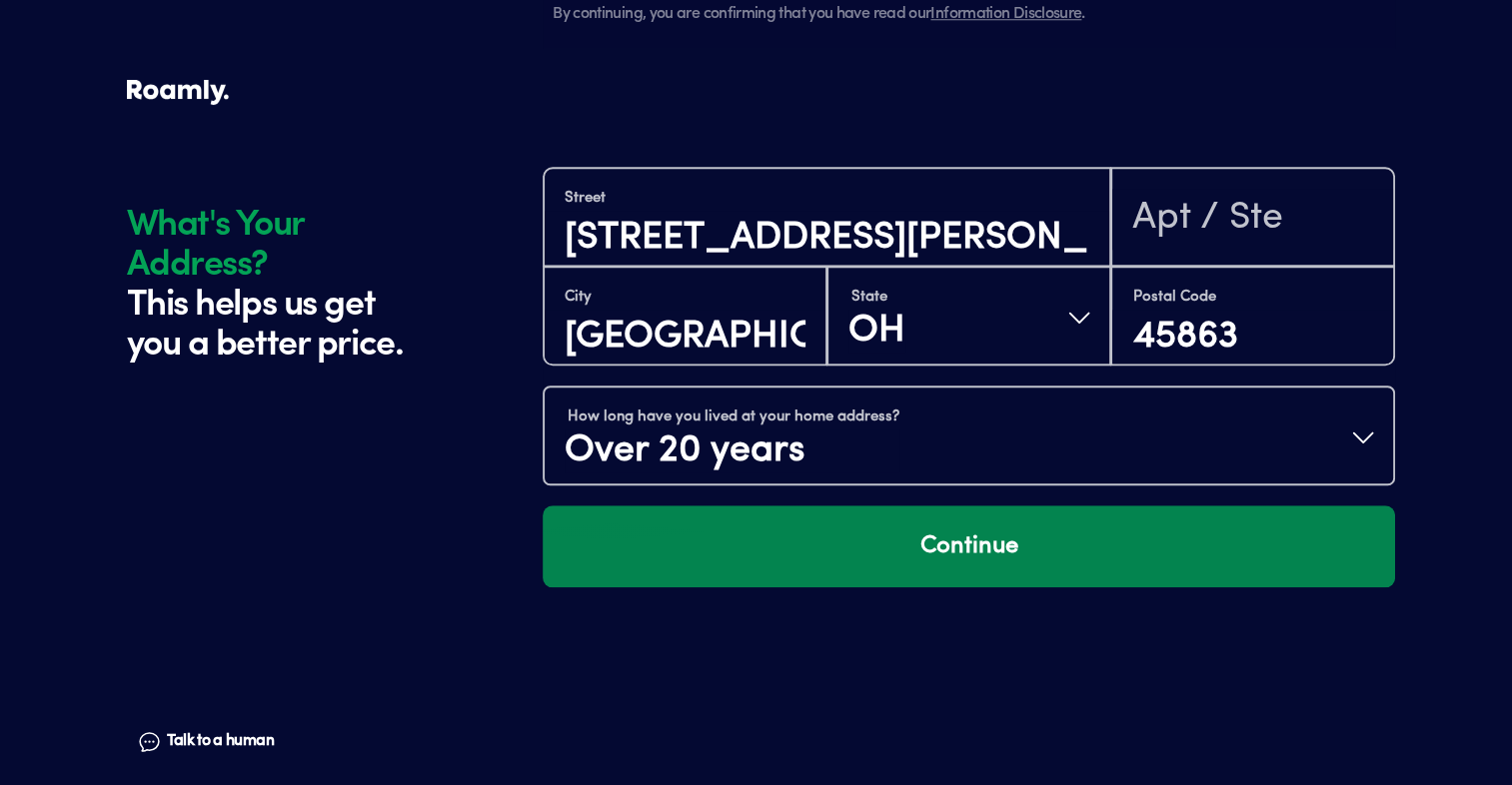 click on "Continue" at bounding box center [968, 546] 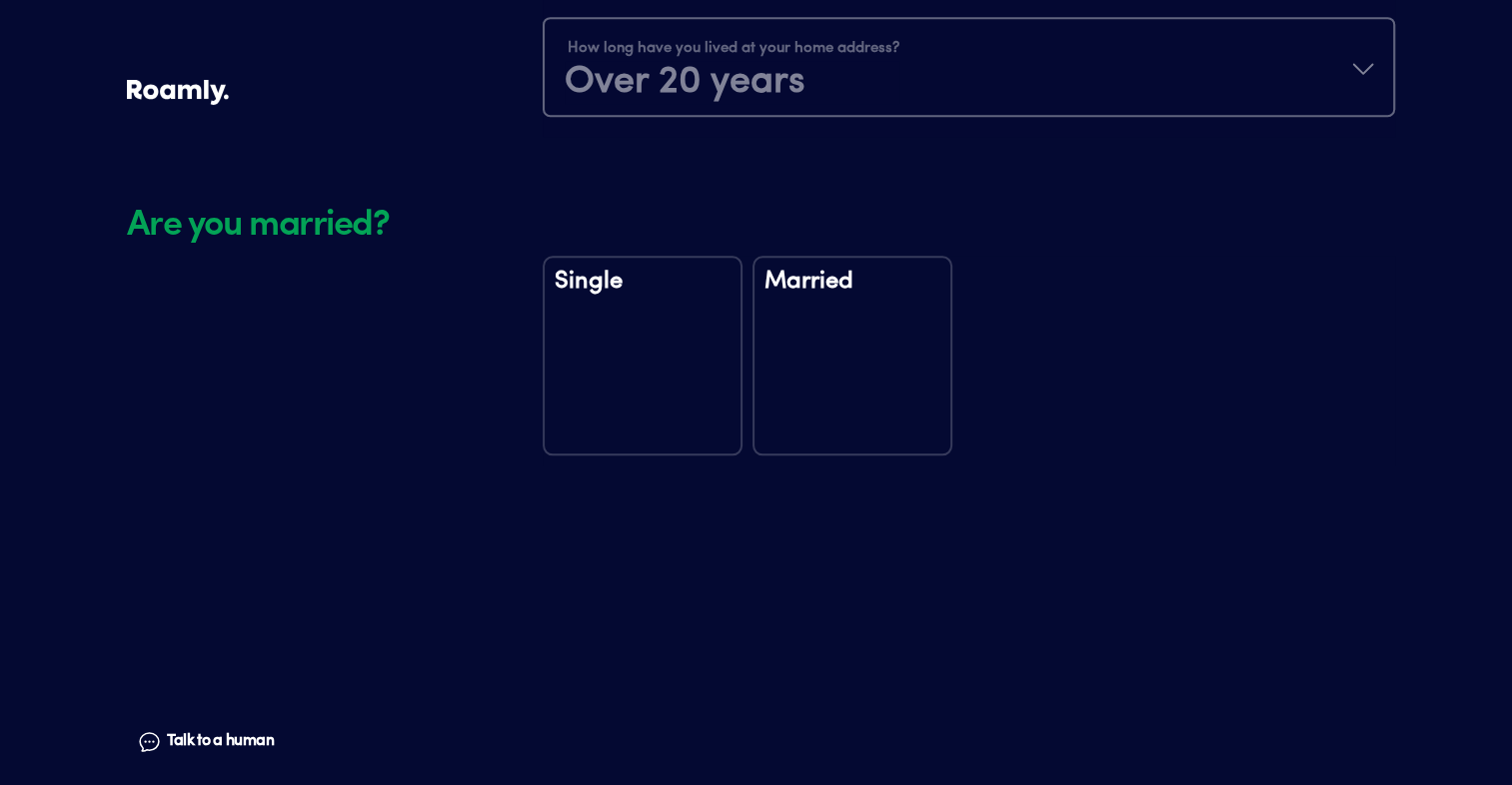 scroll, scrollTop: 2324, scrollLeft: 0, axis: vertical 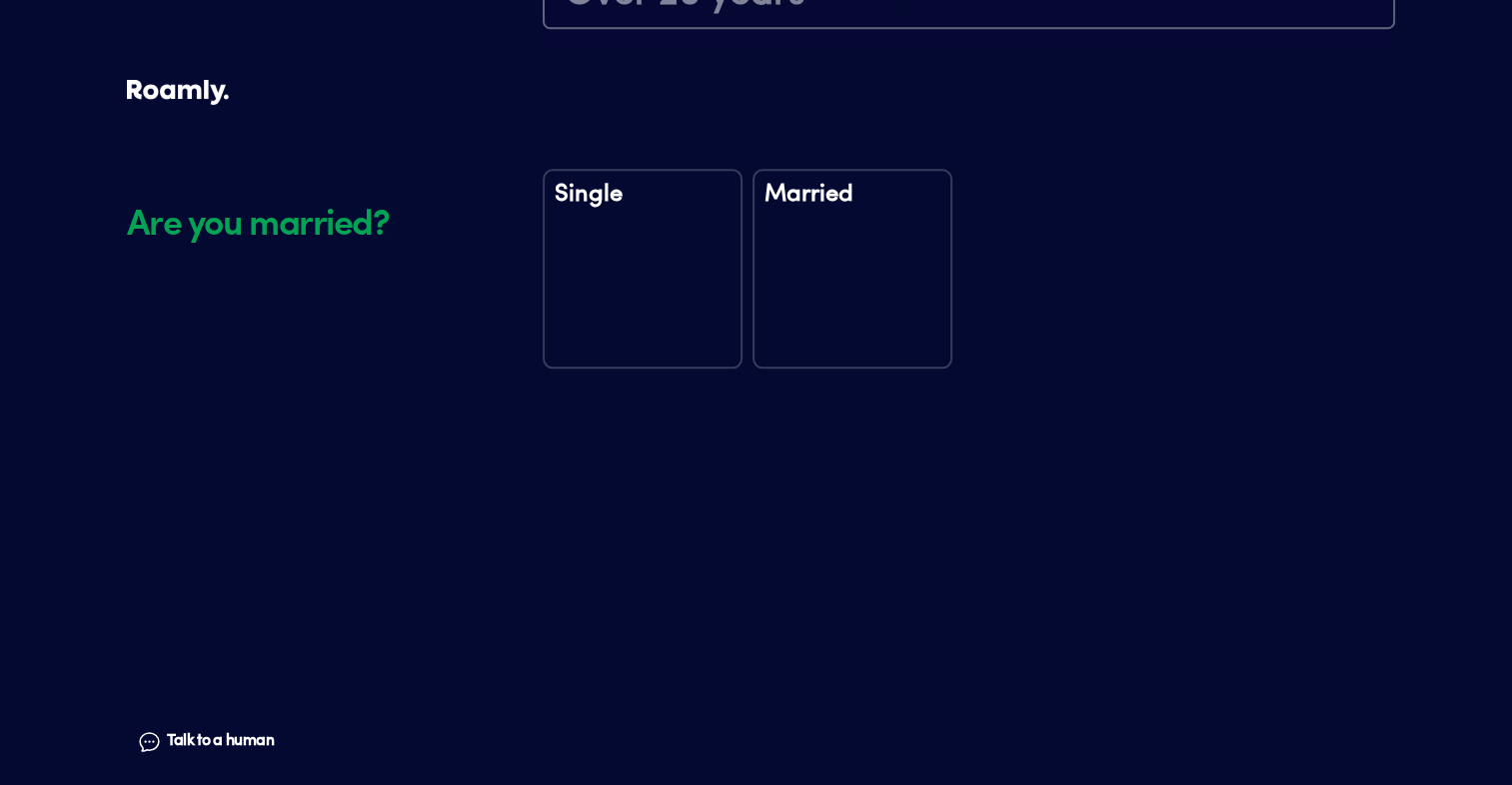 click on "Married" at bounding box center (852, 208) 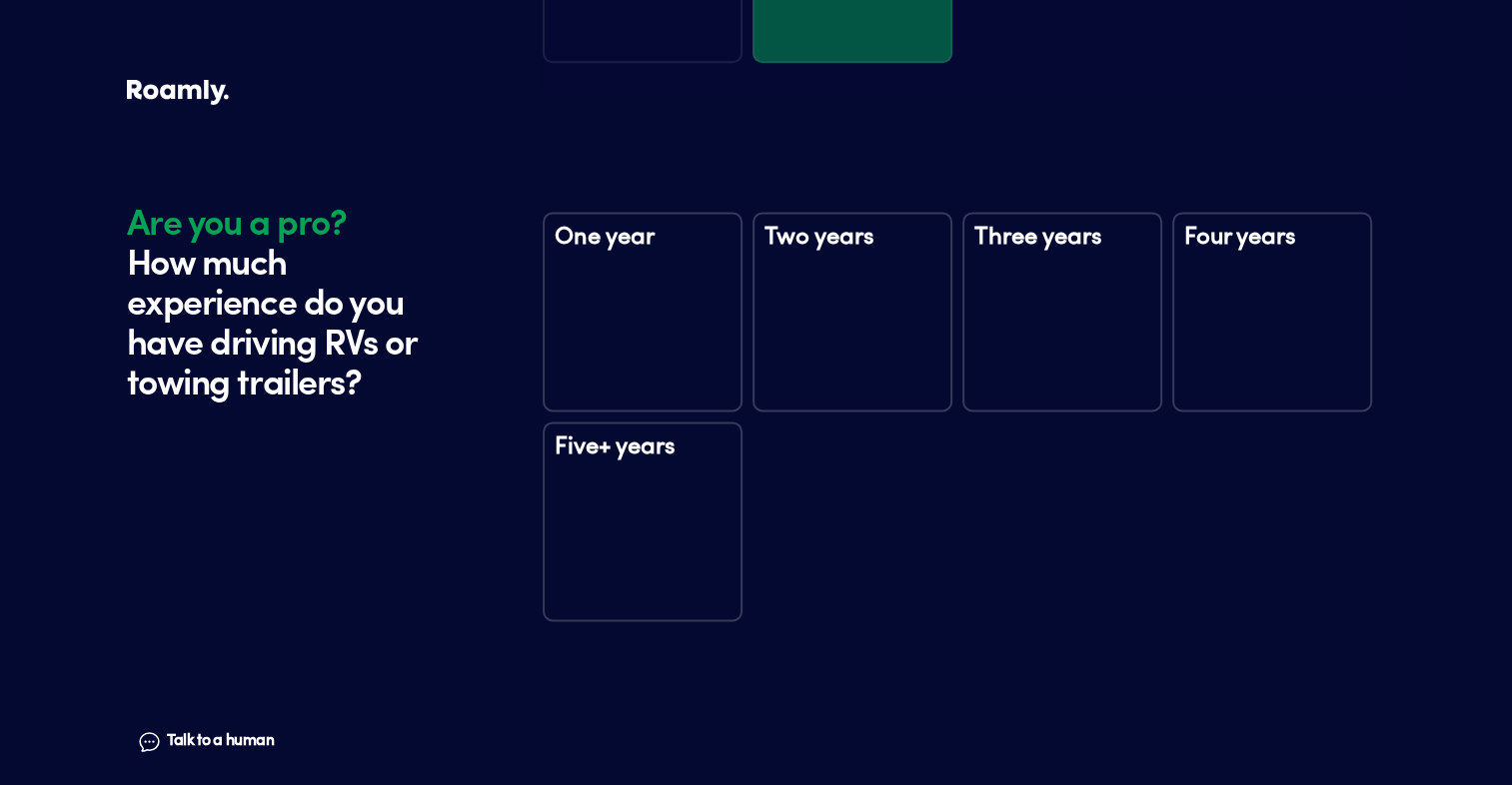 scroll, scrollTop: 2714, scrollLeft: 0, axis: vertical 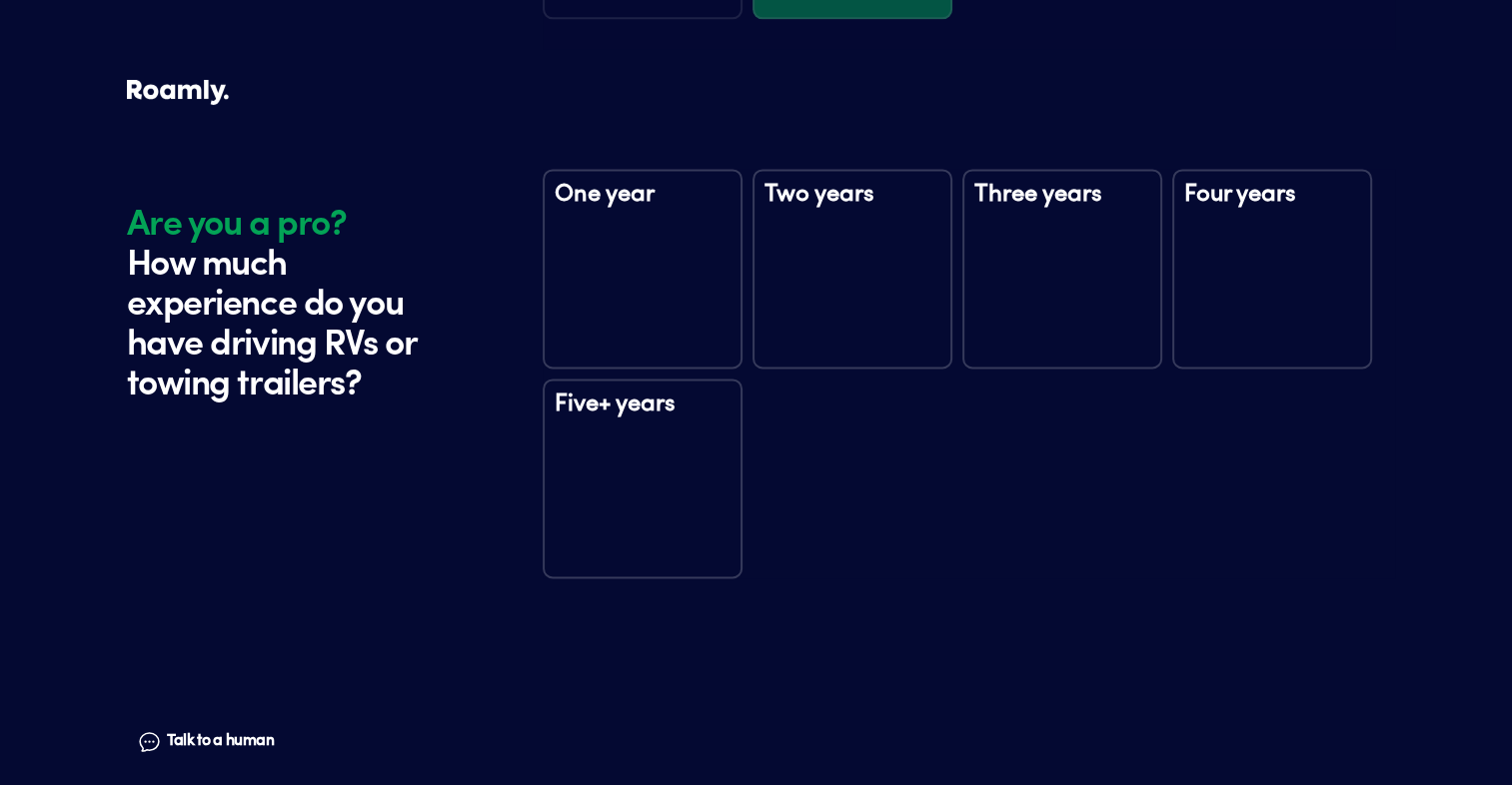 click on "Five+ years" at bounding box center (643, 478) 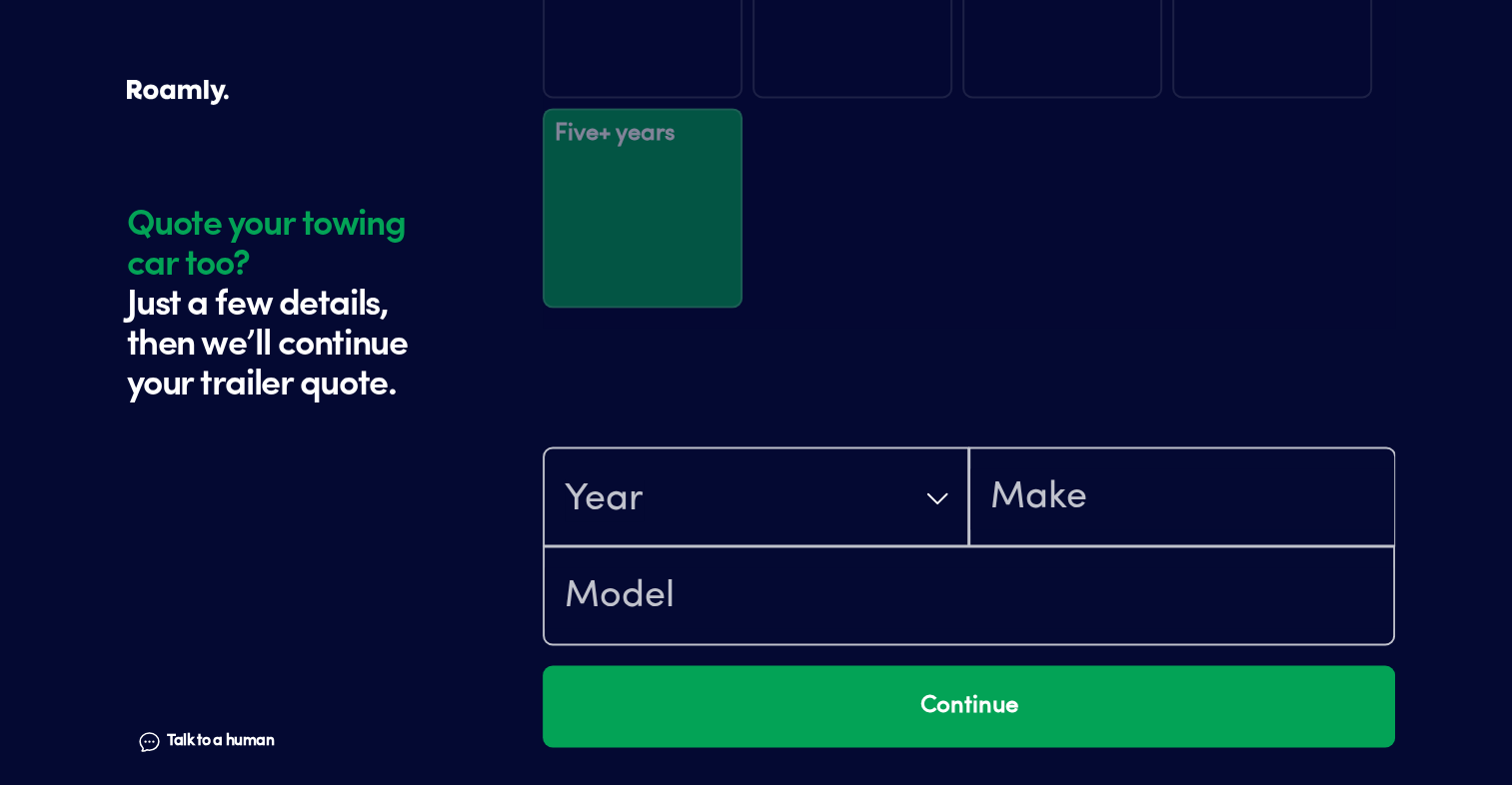 scroll, scrollTop: 3303, scrollLeft: 0, axis: vertical 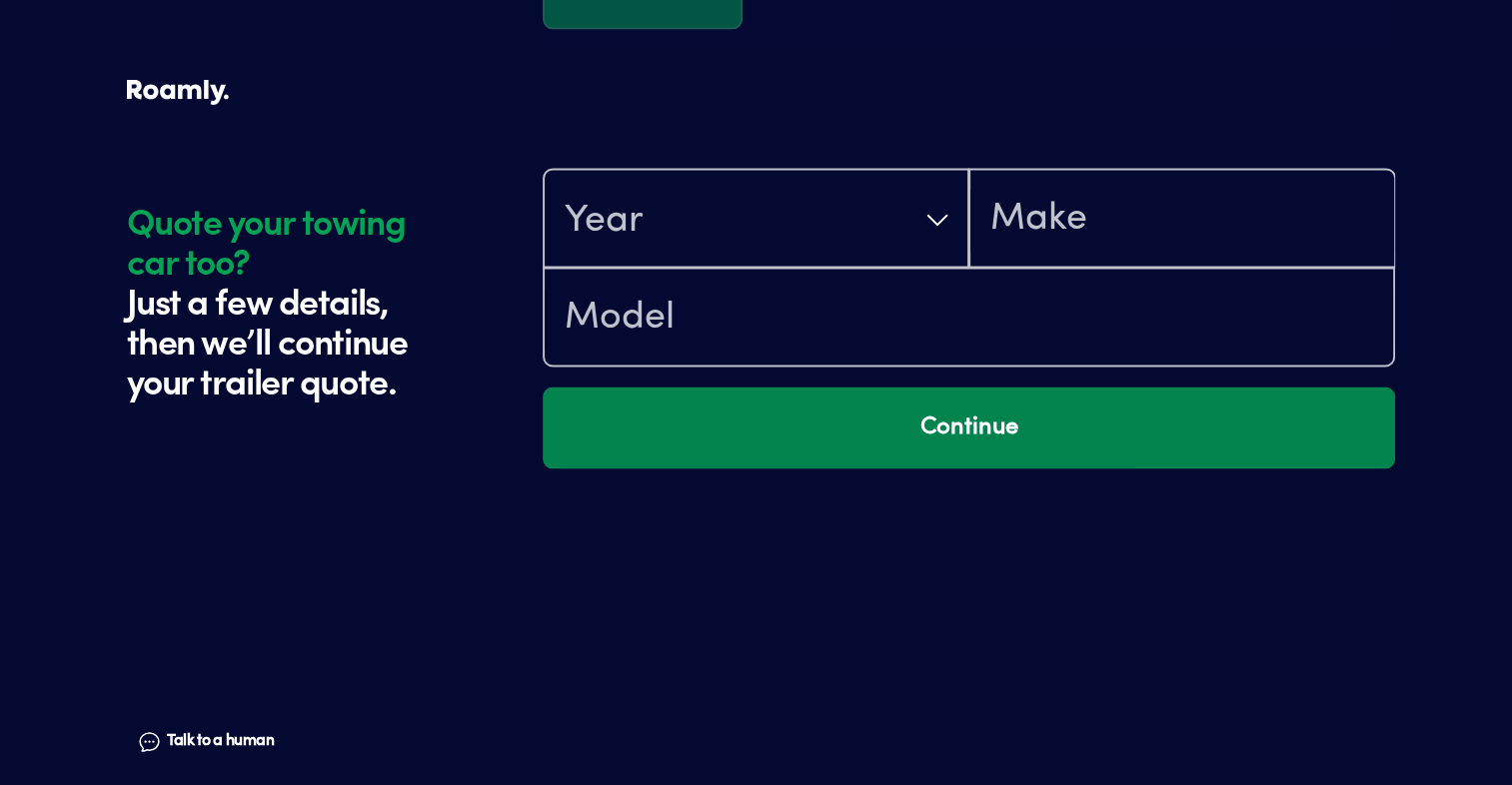 click on "Continue" at bounding box center [968, 427] 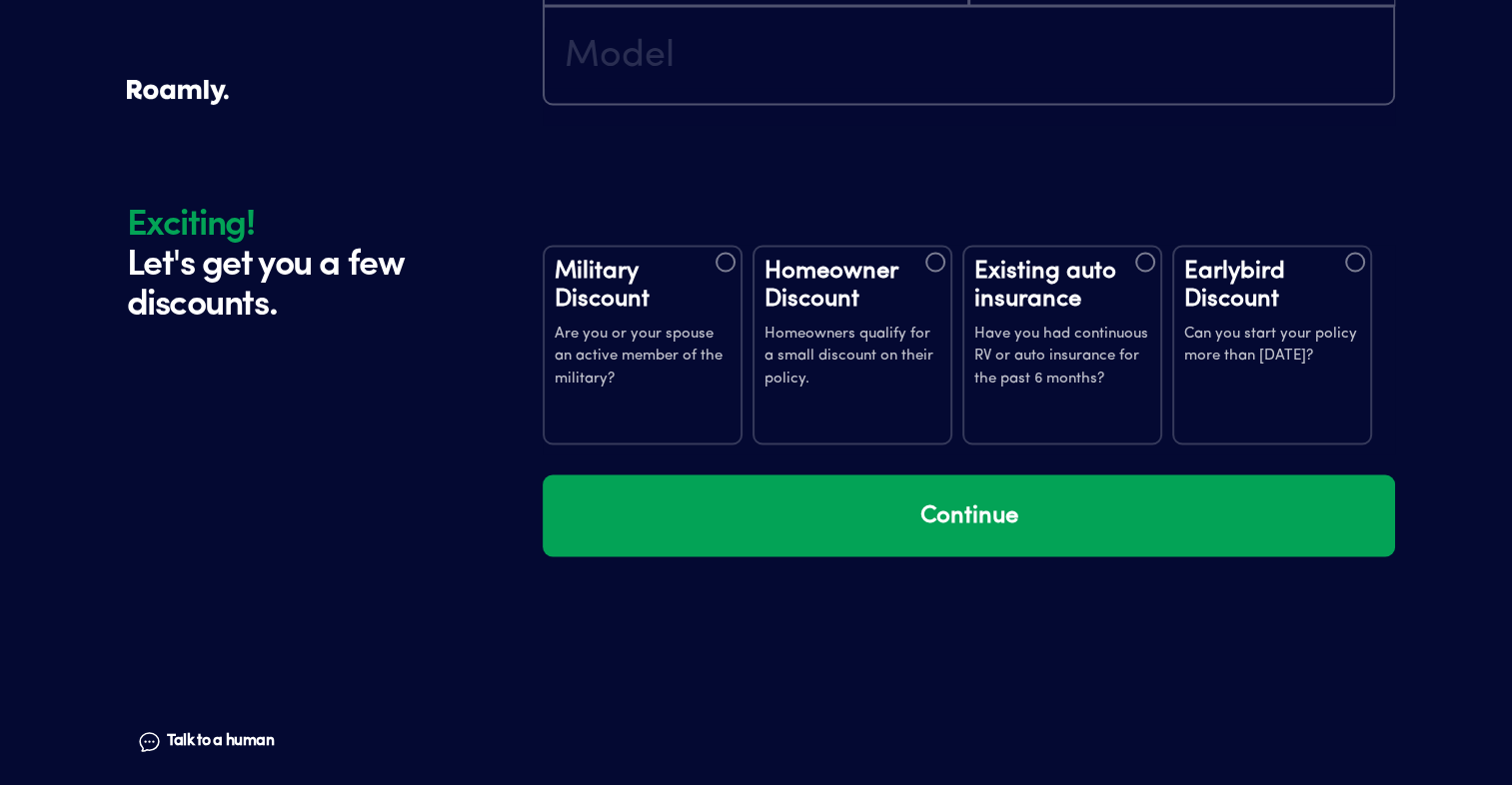 scroll, scrollTop: 3680, scrollLeft: 0, axis: vertical 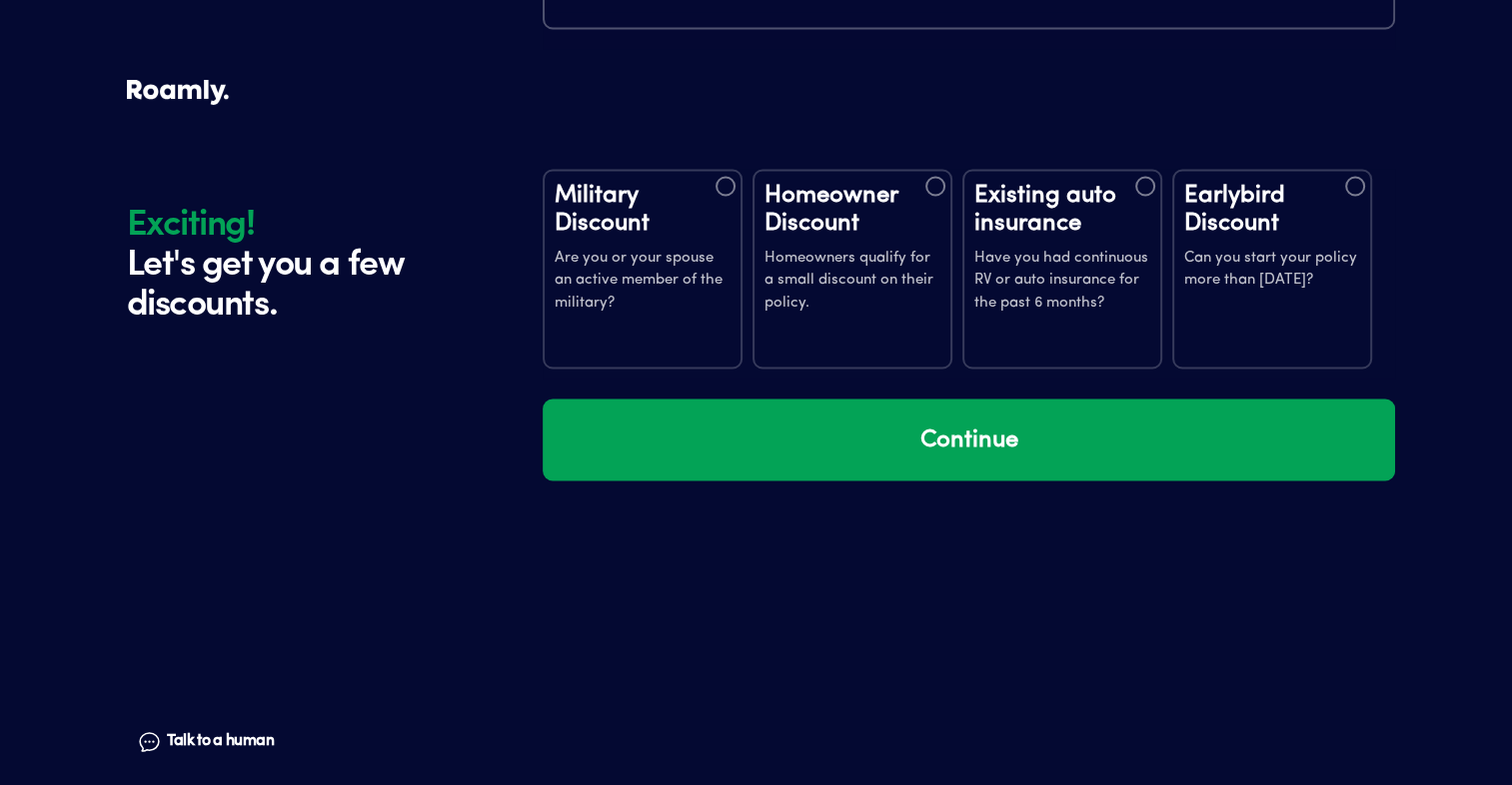click on "Homeowners qualify for a small discount on their policy." at bounding box center (852, 281) 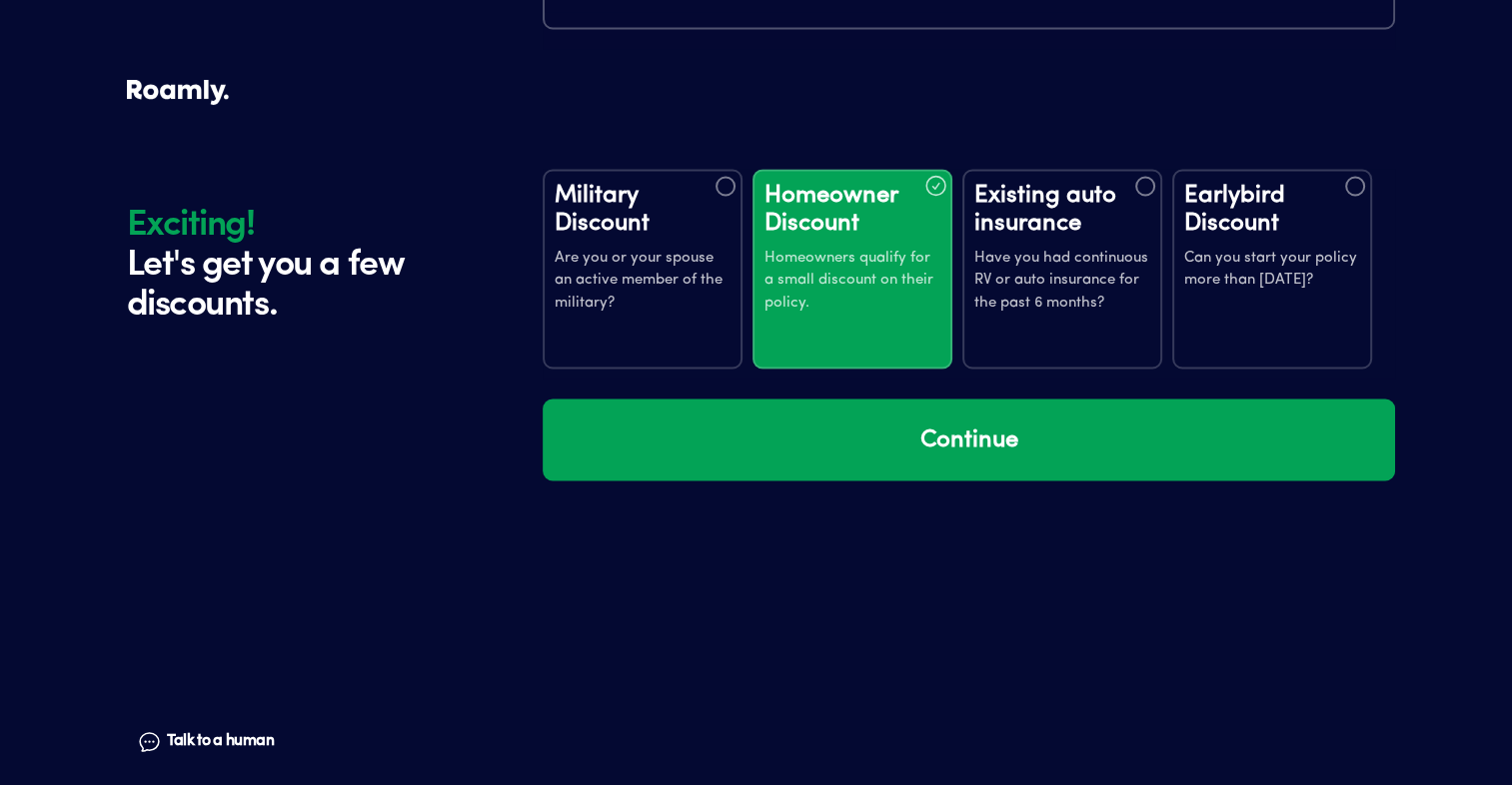click on "Existing auto insurance" at bounding box center (1062, 209) 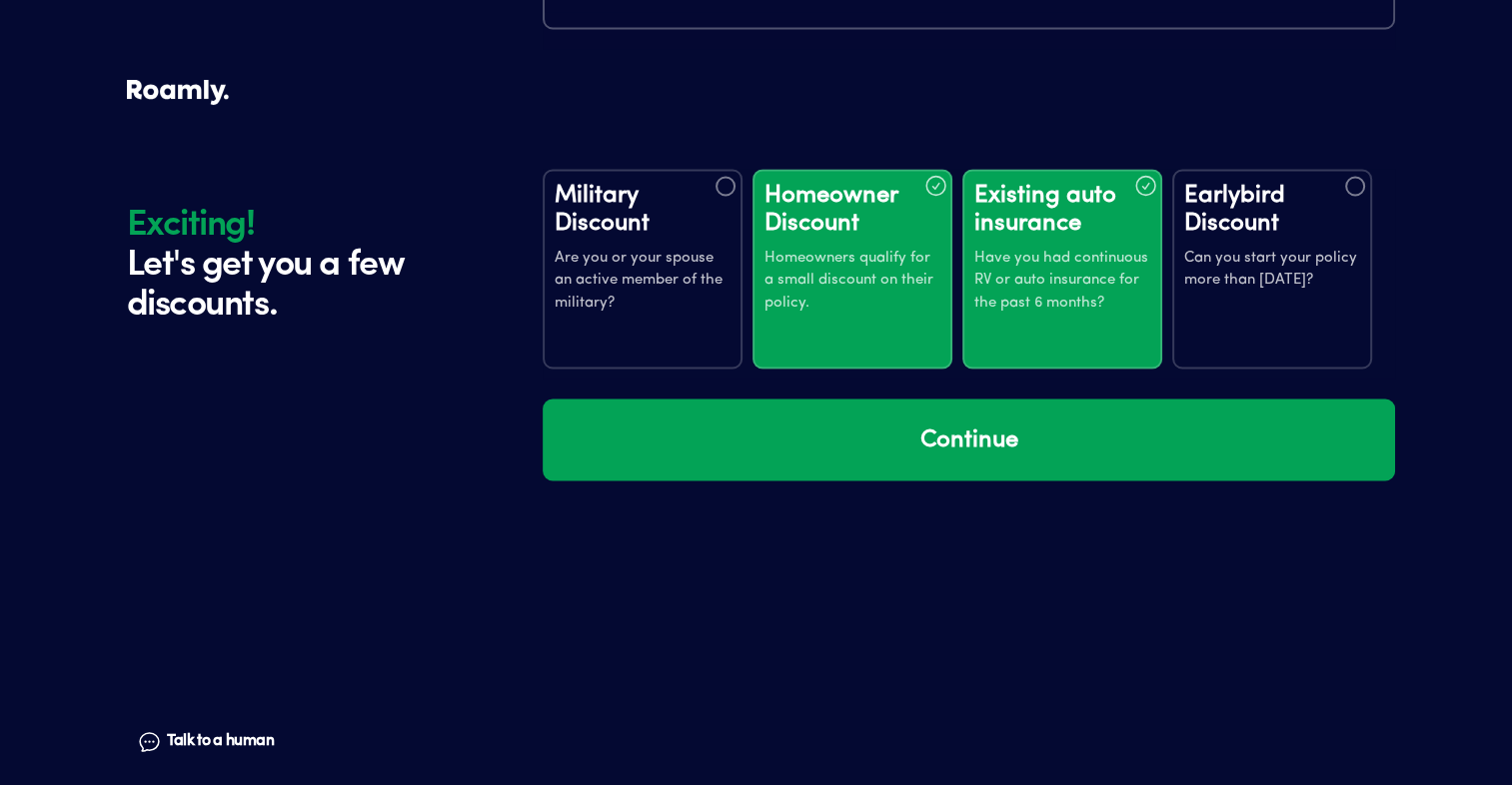 click on "Can you start your policy more than [DATE]?" at bounding box center (1272, 269) 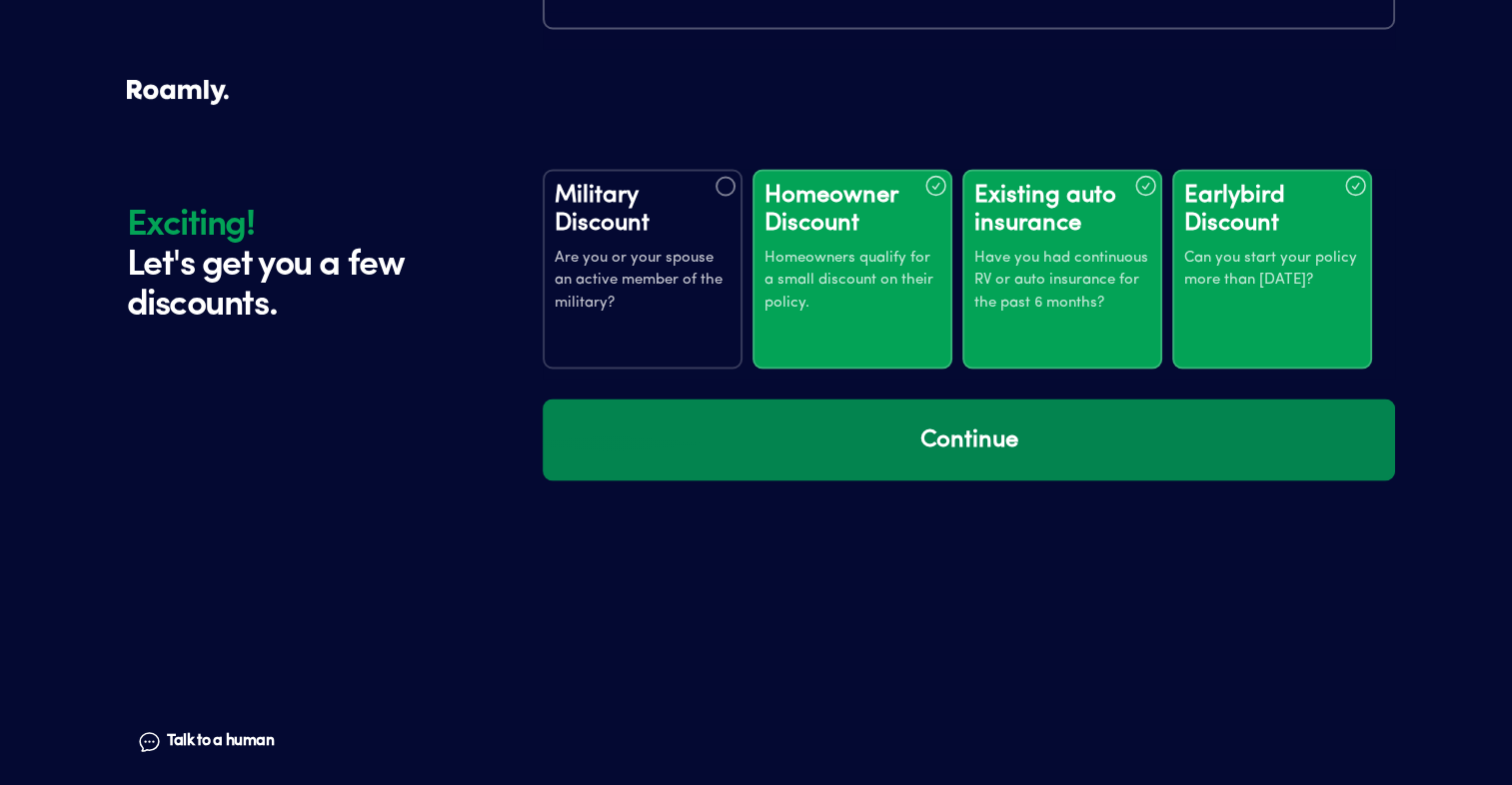 click on "Continue" at bounding box center (968, 439) 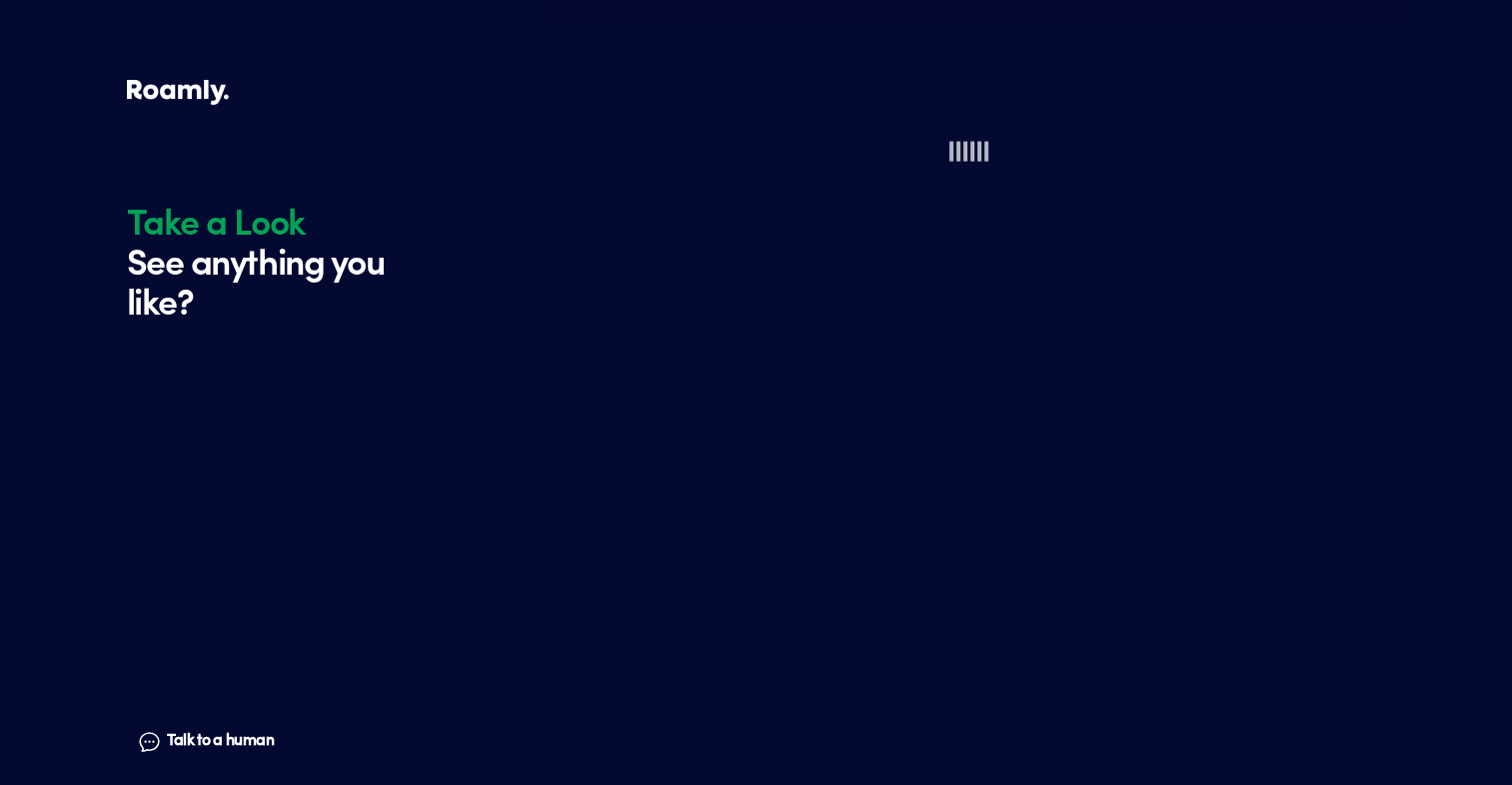 scroll, scrollTop: 4070, scrollLeft: 0, axis: vertical 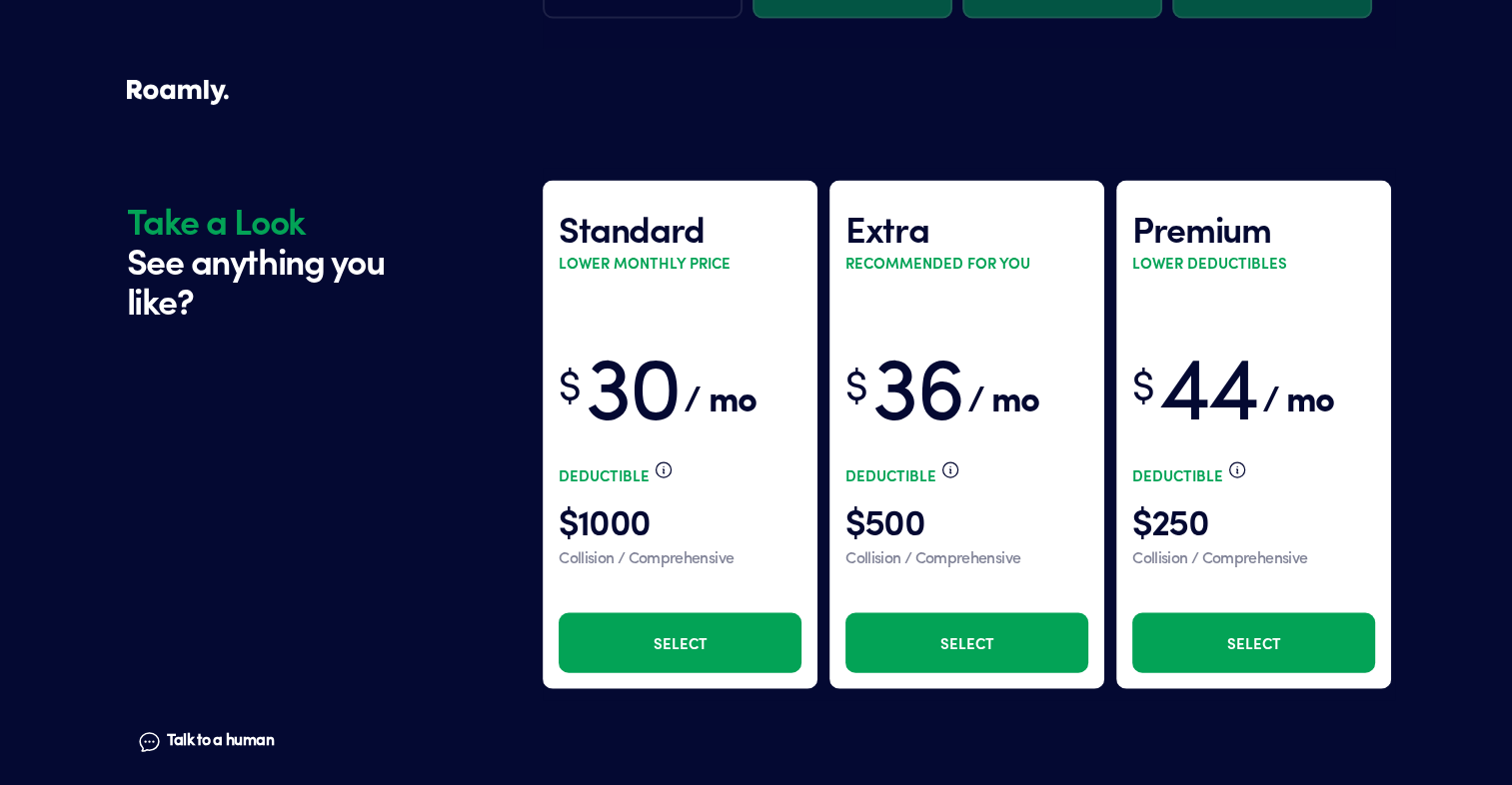click on "Select" at bounding box center (966, 643) 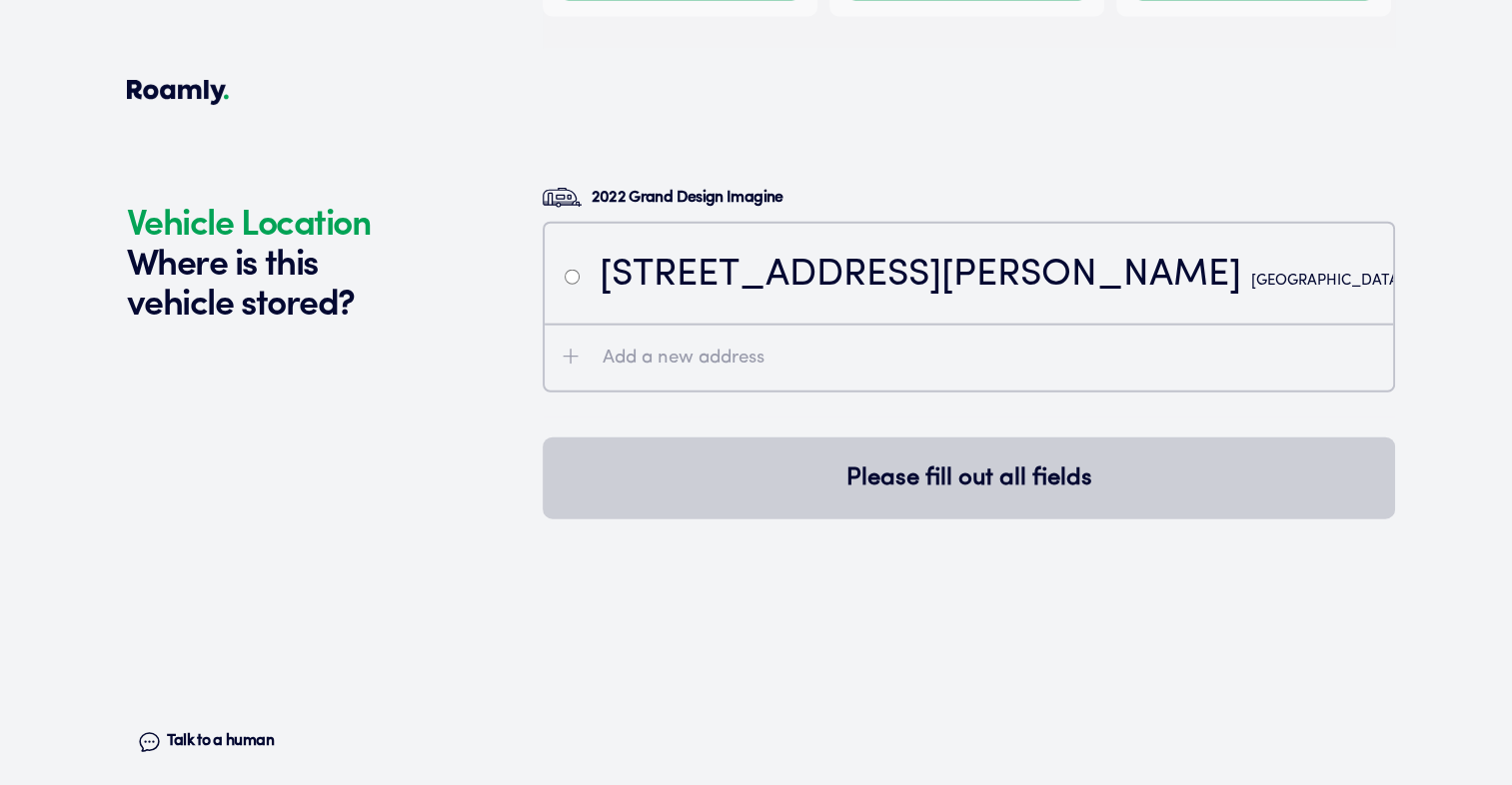 scroll, scrollTop: 4783, scrollLeft: 0, axis: vertical 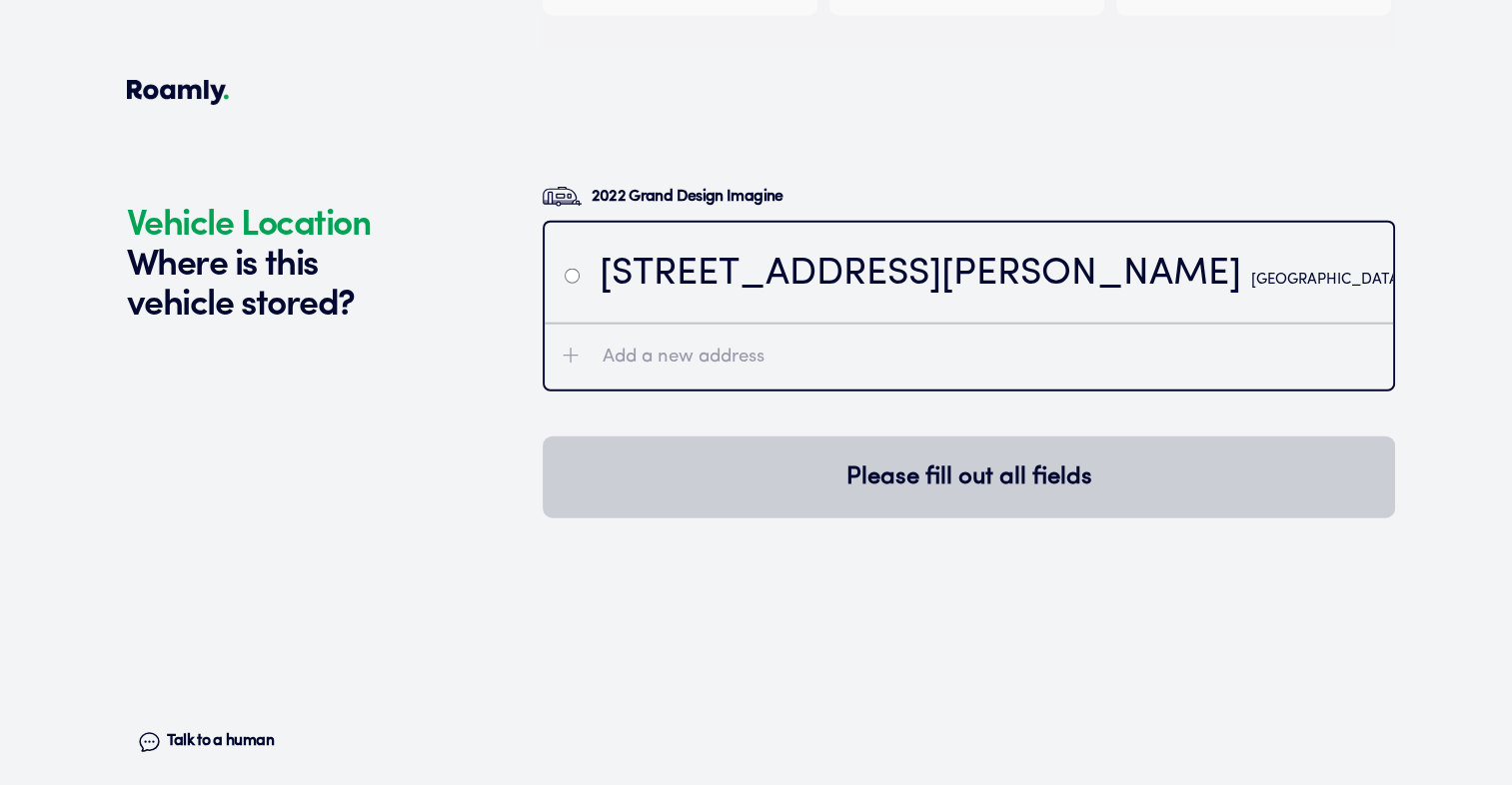 click 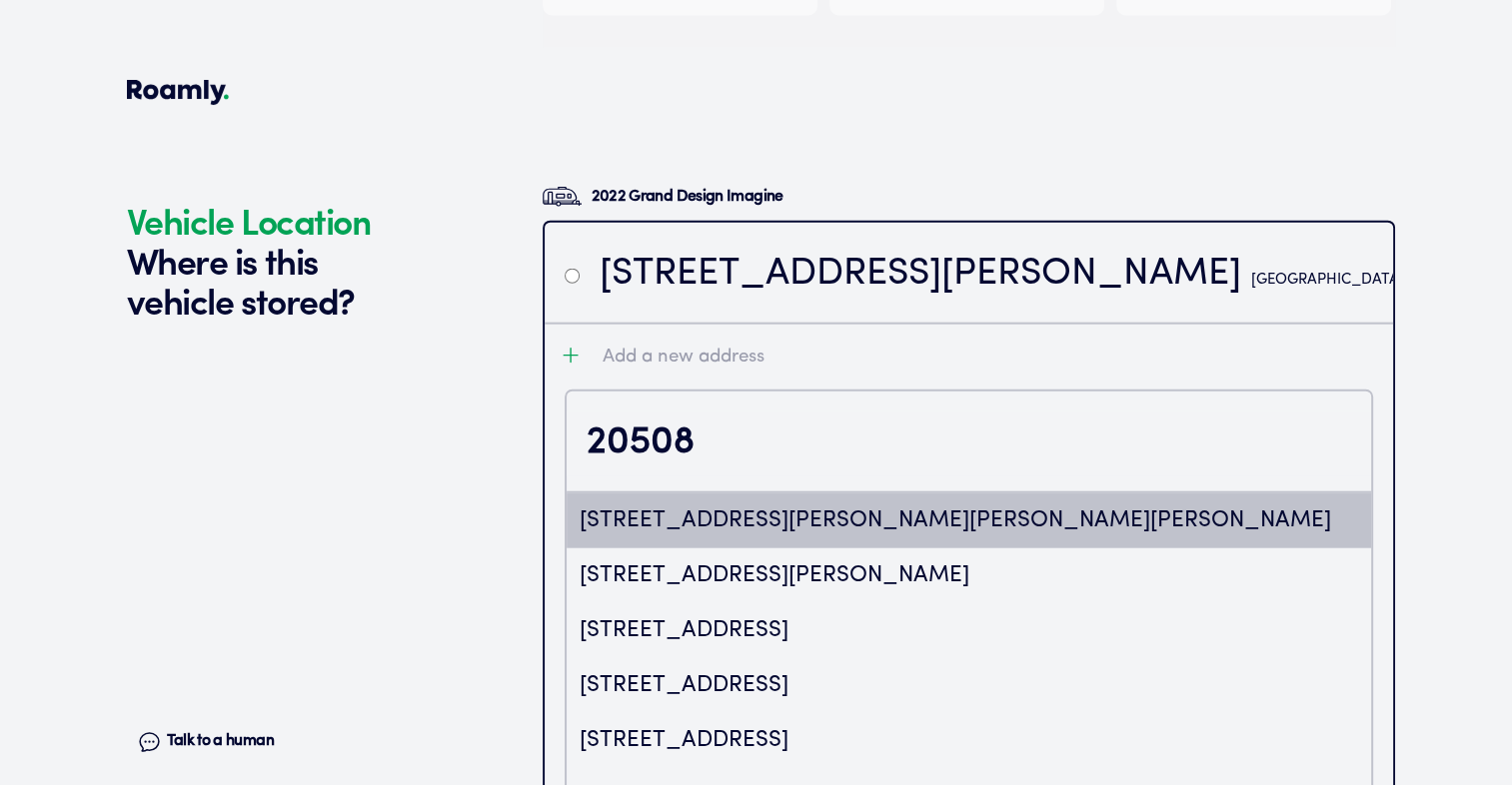 click on "[STREET_ADDRESS][PERSON_NAME][PERSON_NAME][PERSON_NAME]" at bounding box center [968, 520] 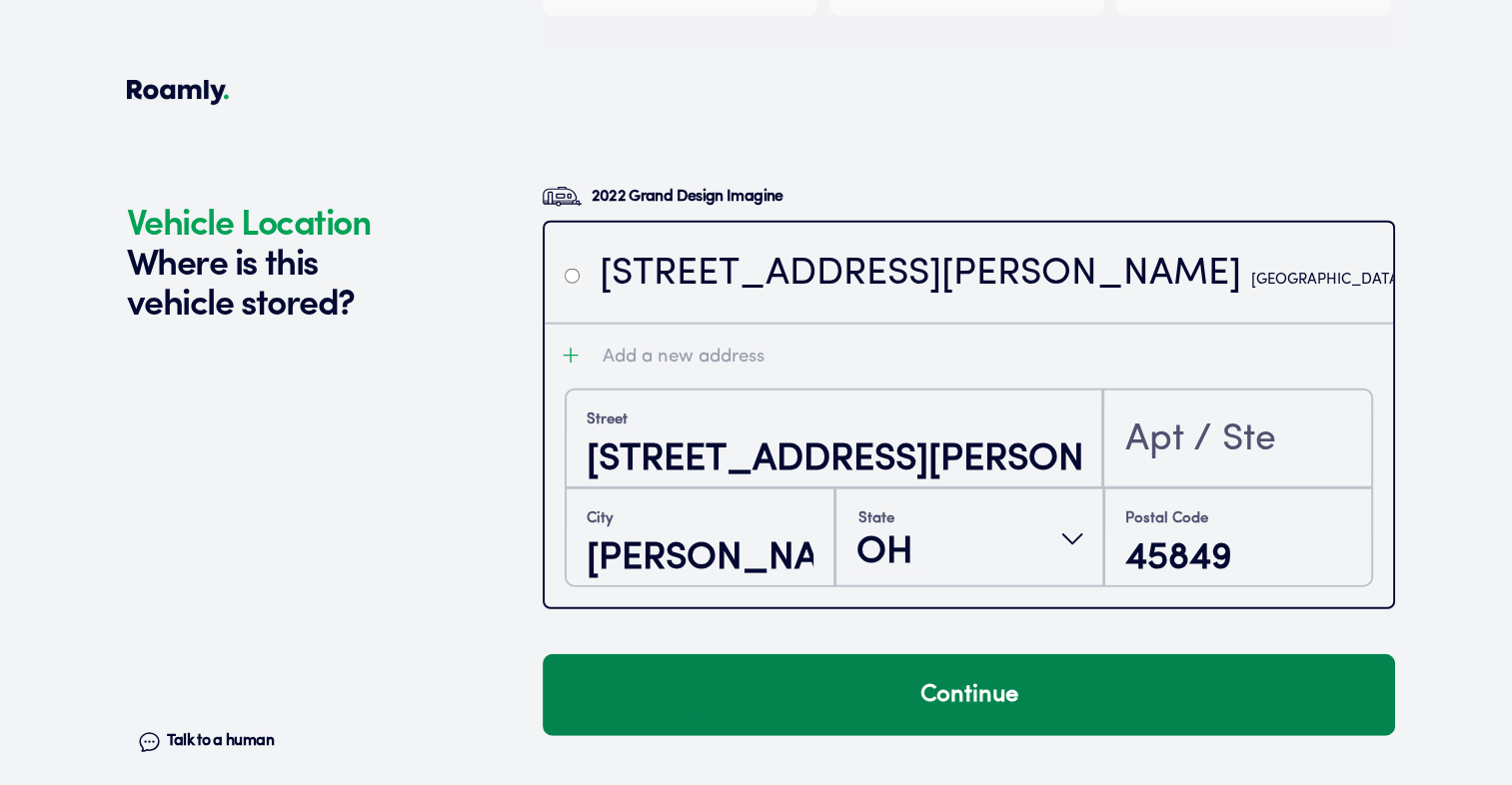 click on "Continue" at bounding box center (968, 695) 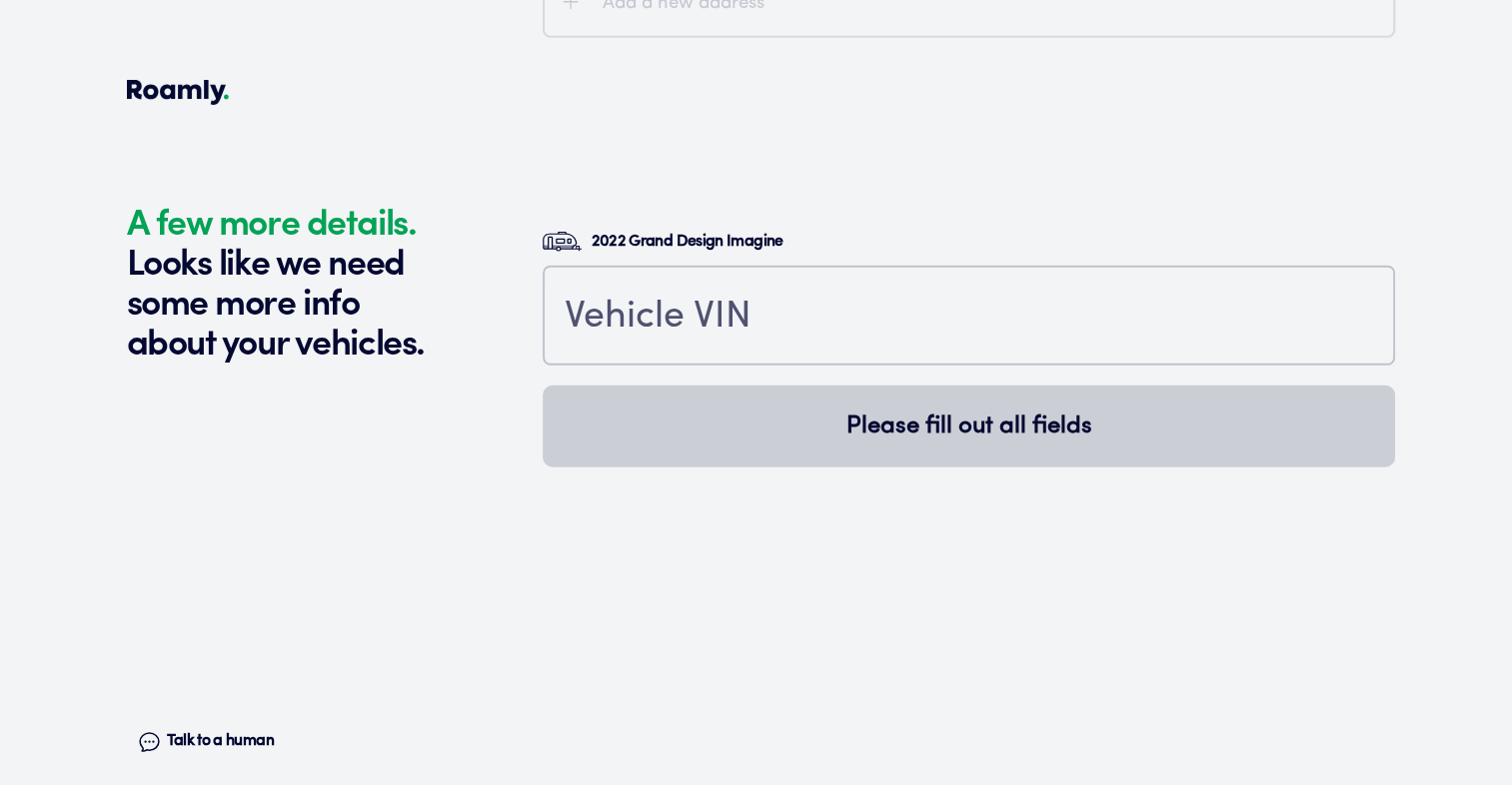 scroll, scrollTop: 5421, scrollLeft: 0, axis: vertical 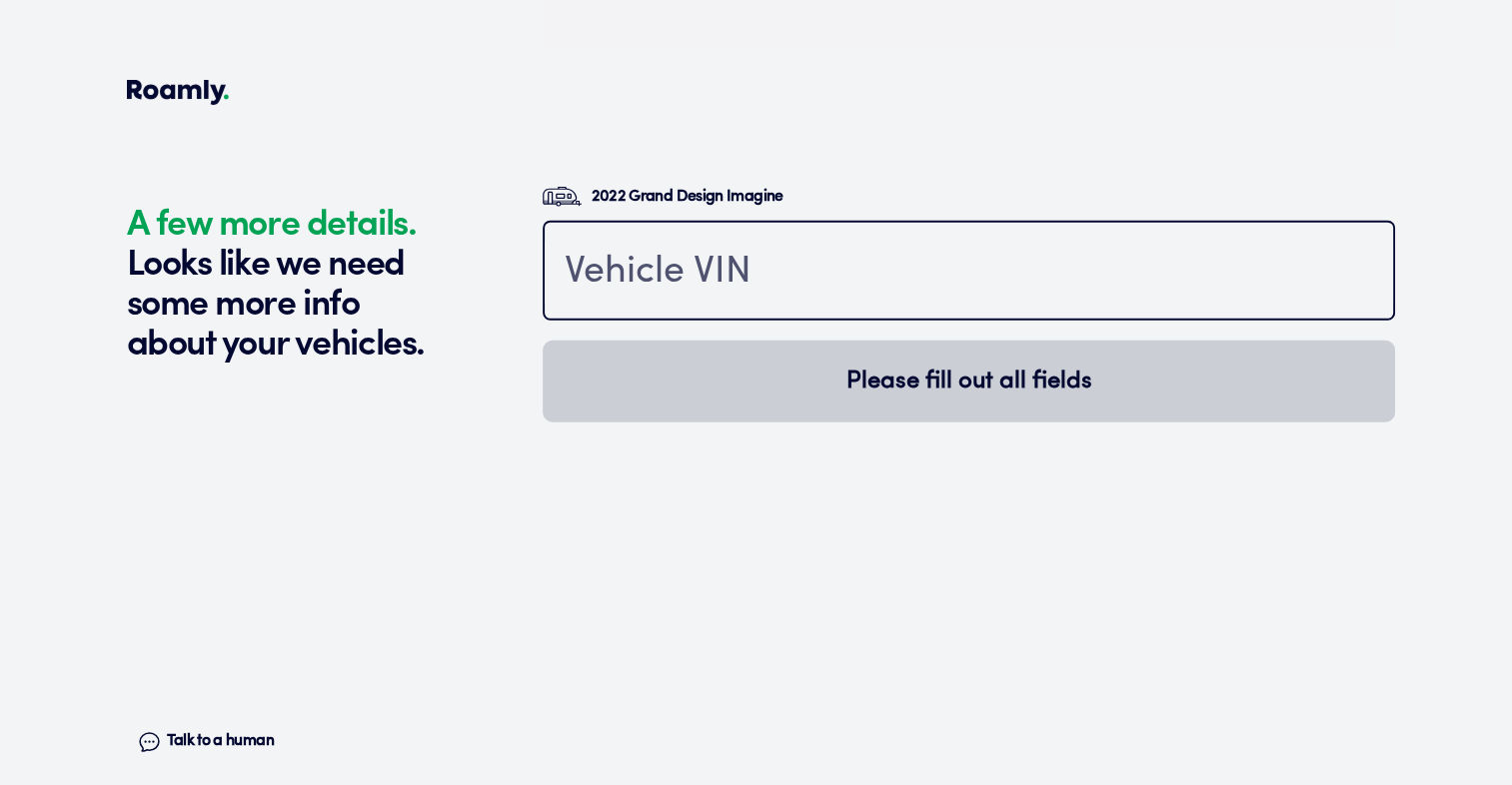 click at bounding box center (968, 273) 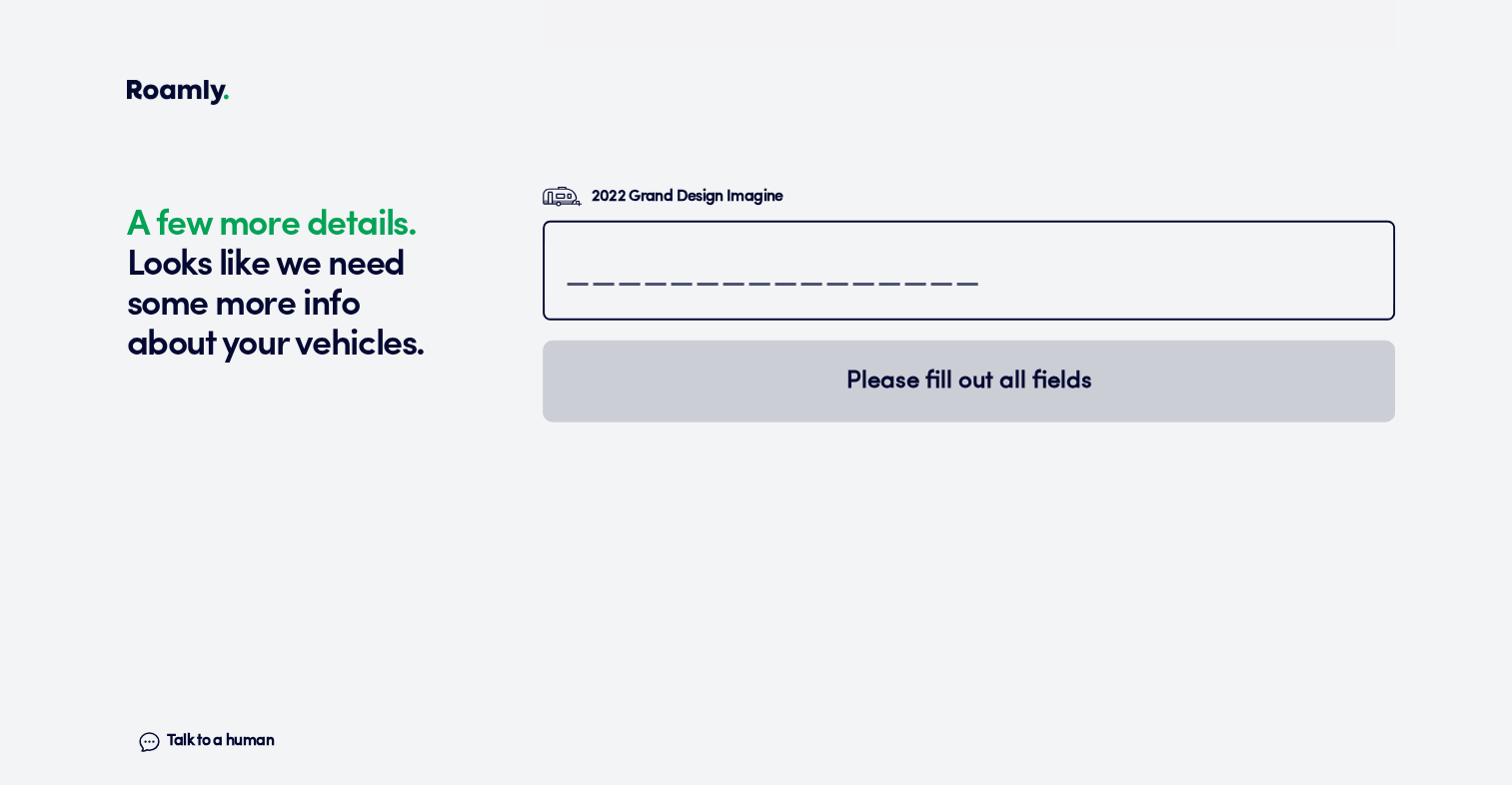 type on "0________________" 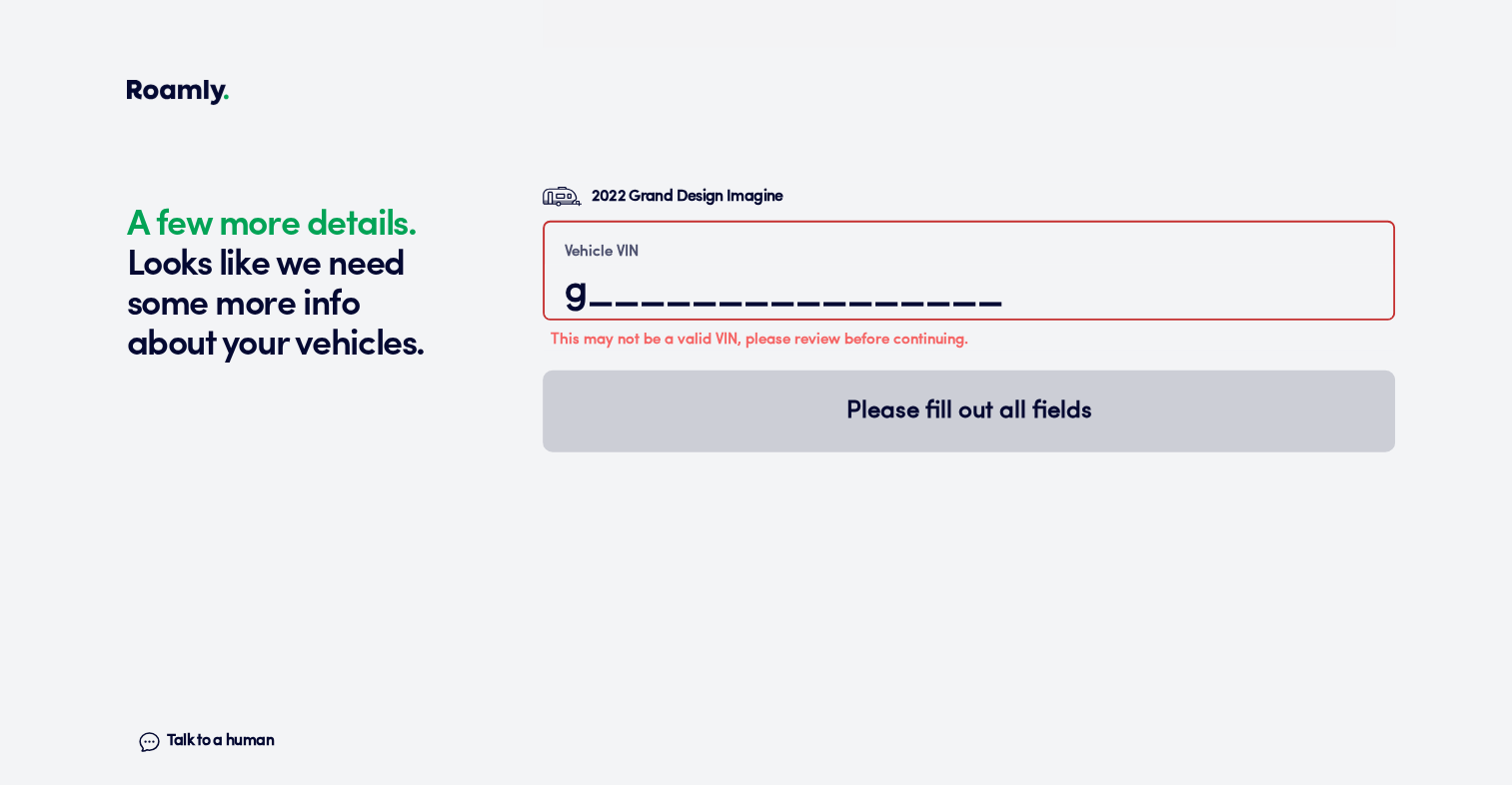 type 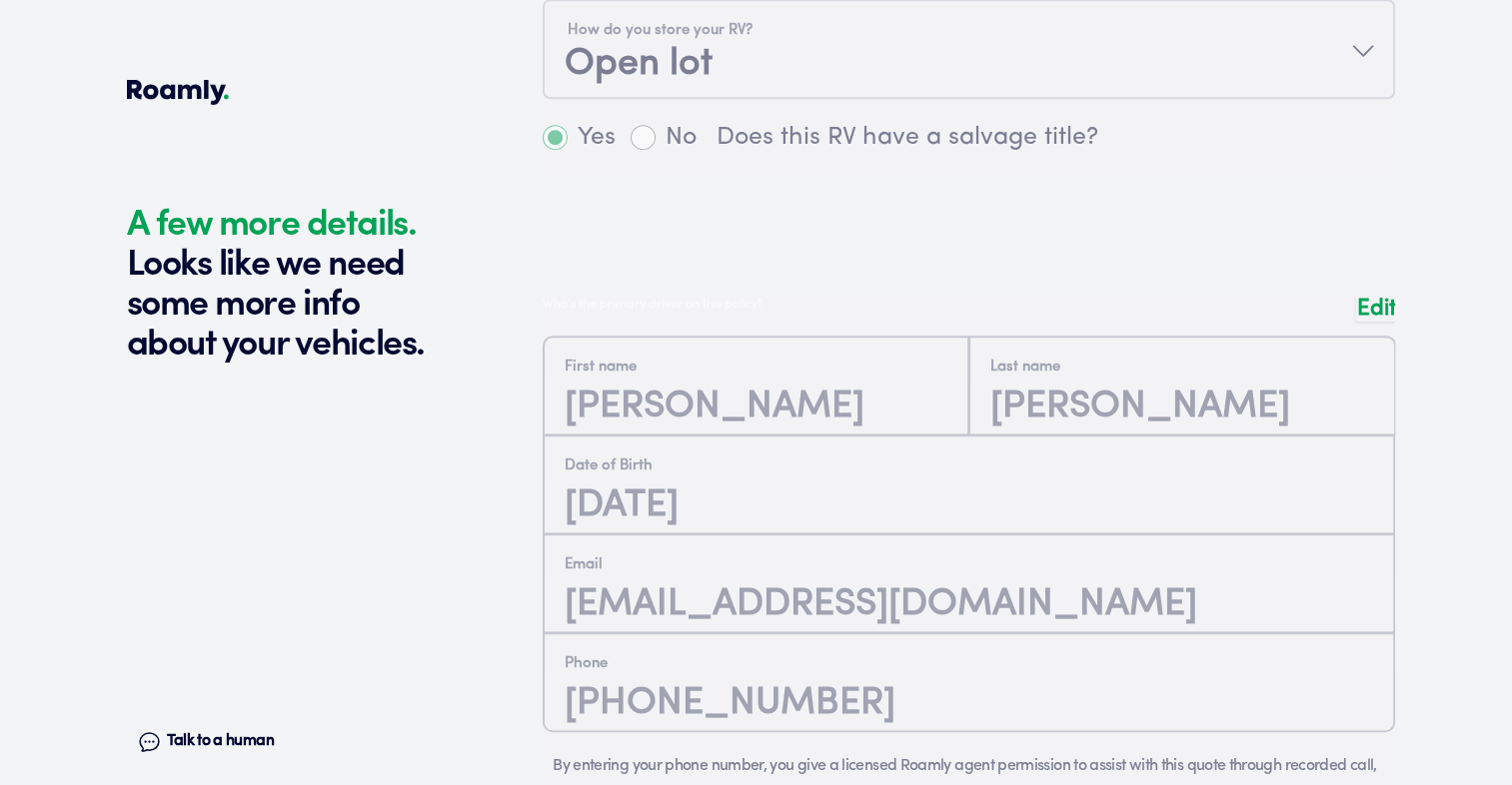 scroll, scrollTop: 627, scrollLeft: 0, axis: vertical 